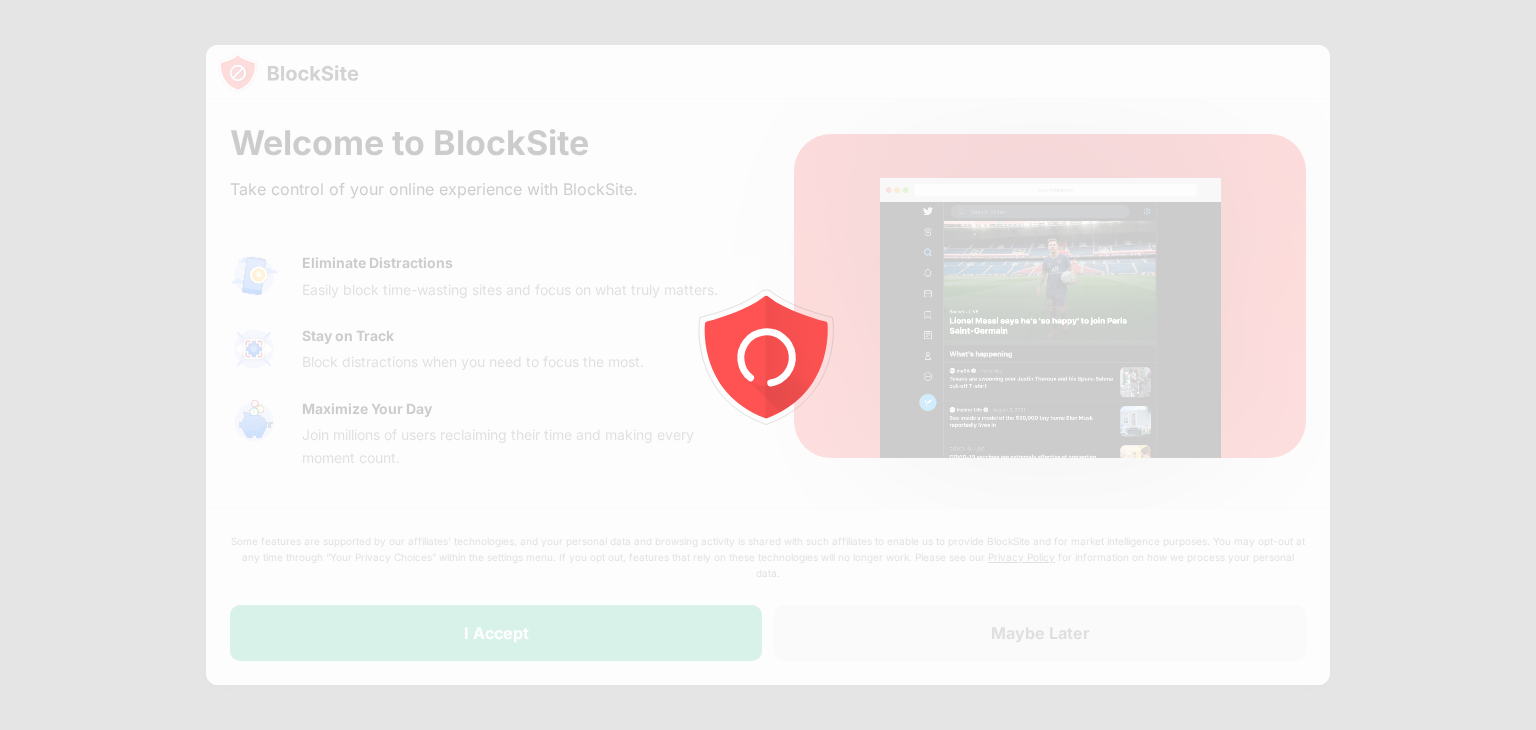 scroll, scrollTop: 0, scrollLeft: 0, axis: both 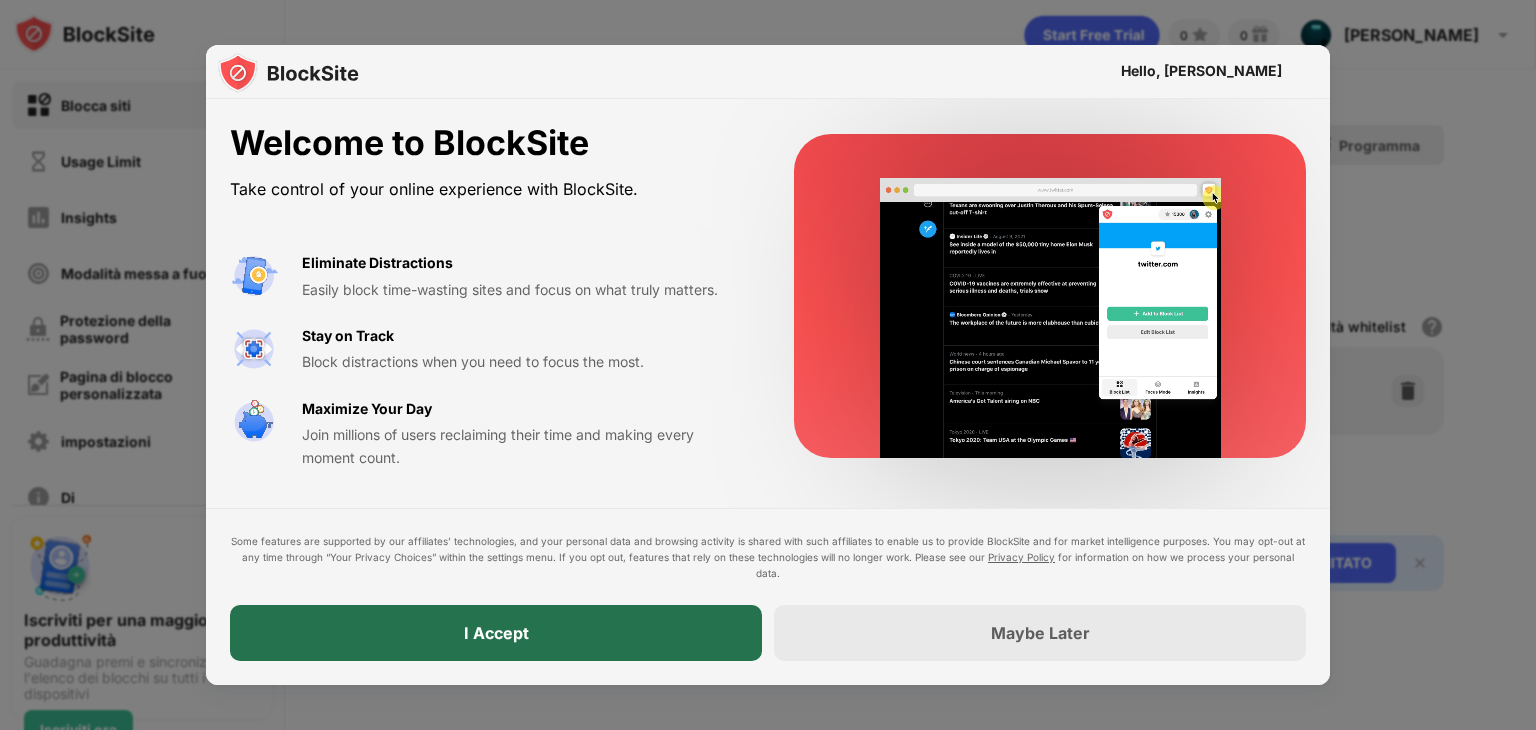 click on "I Accept" at bounding box center [496, 633] 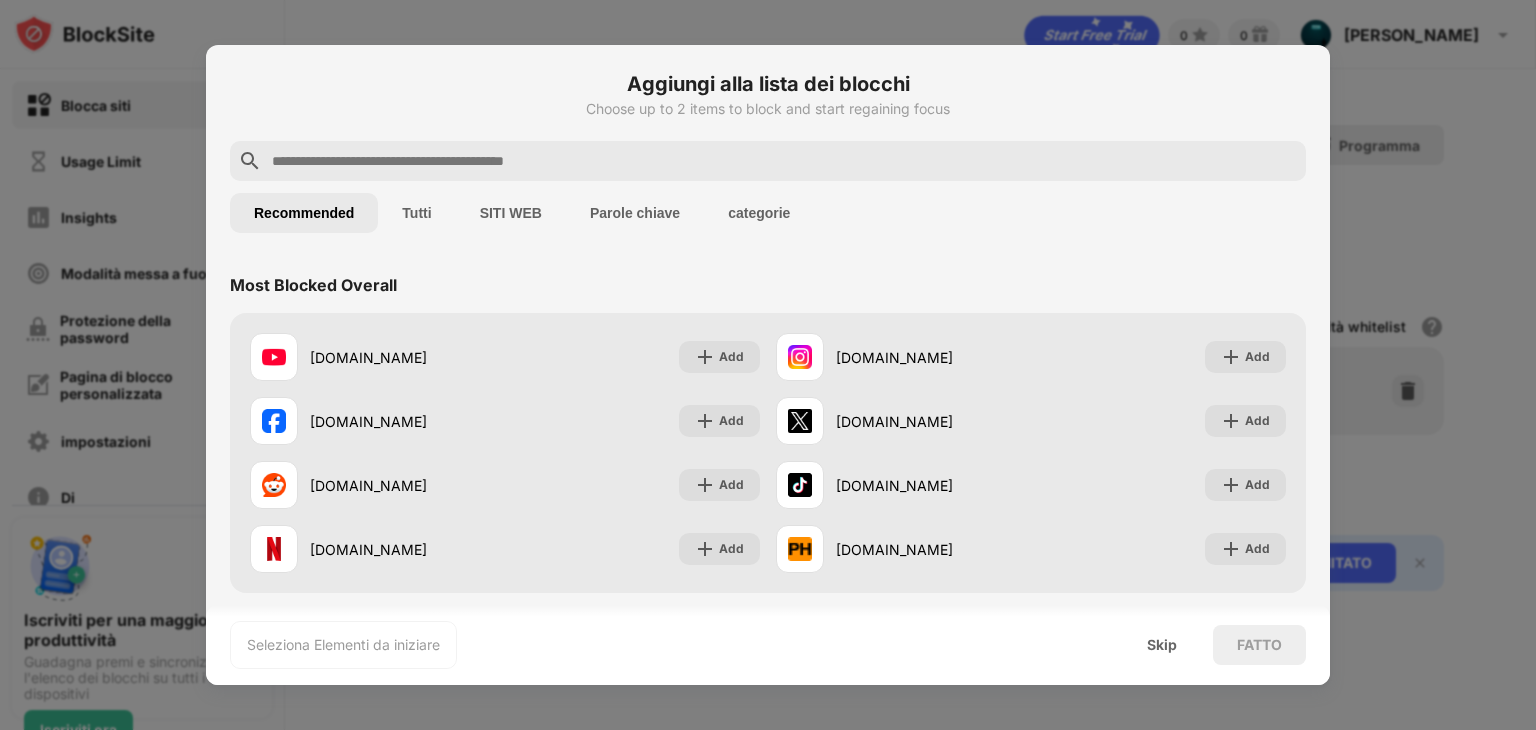 click on "SITI WEB" at bounding box center (511, 213) 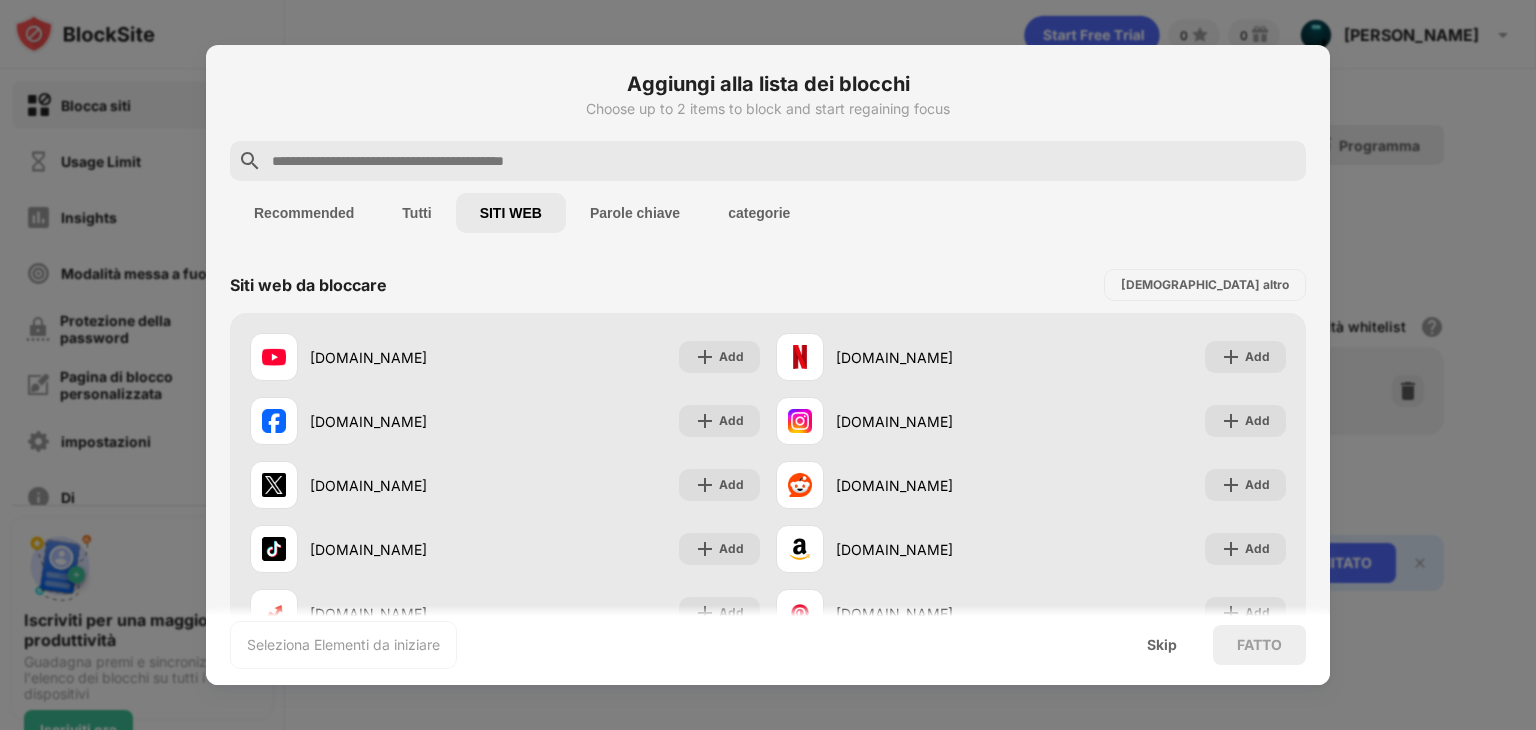 click on "Parole chiave" at bounding box center (635, 213) 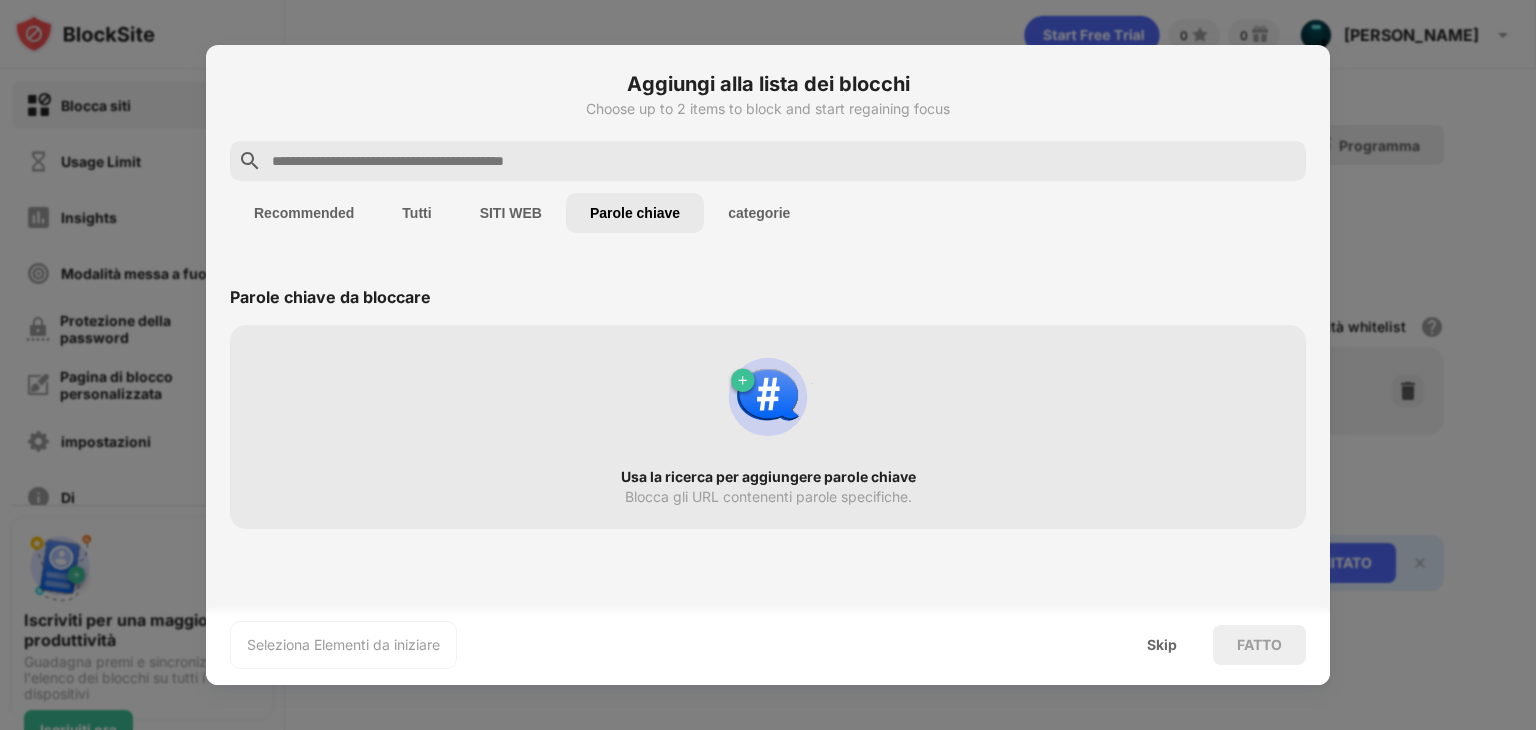 click at bounding box center [784, 161] 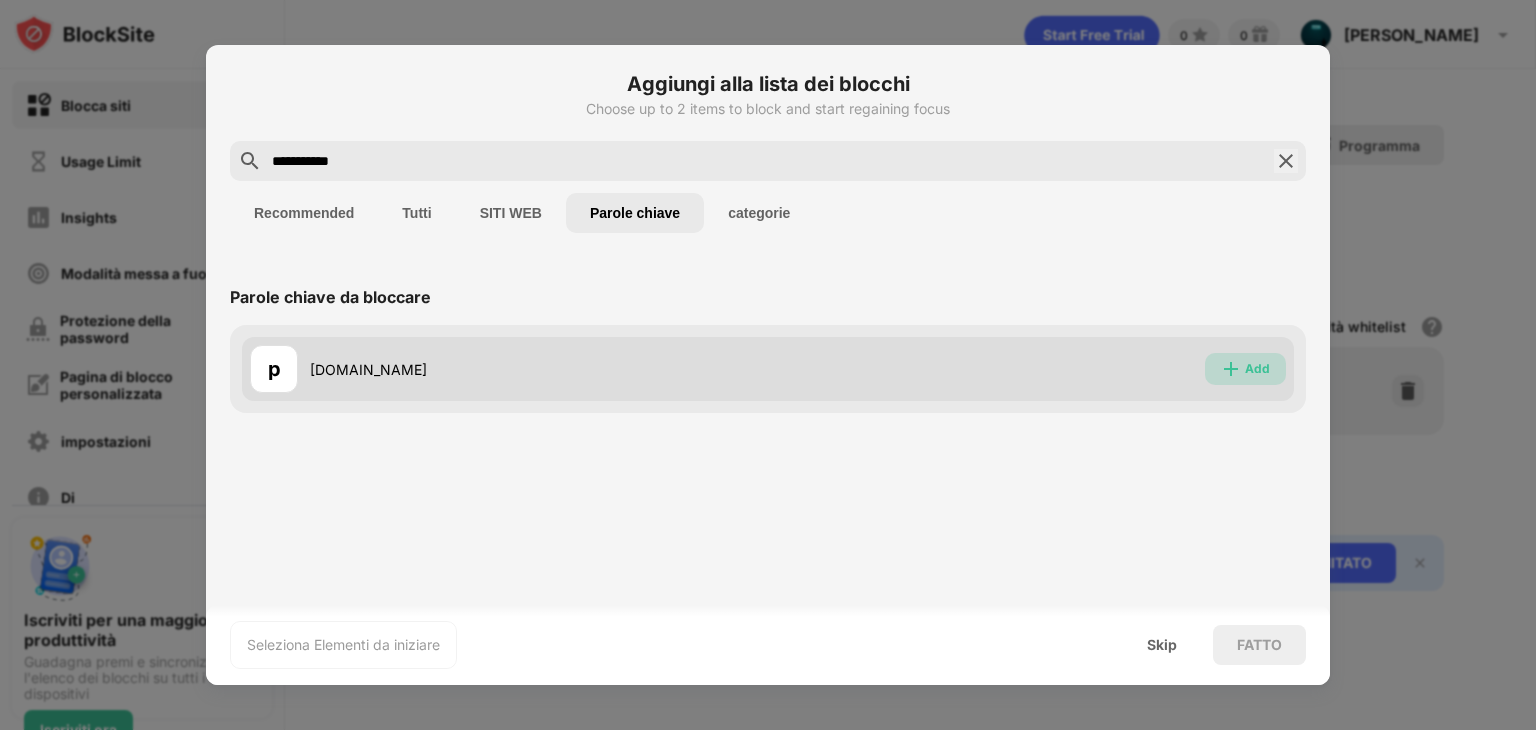 click at bounding box center [1231, 369] 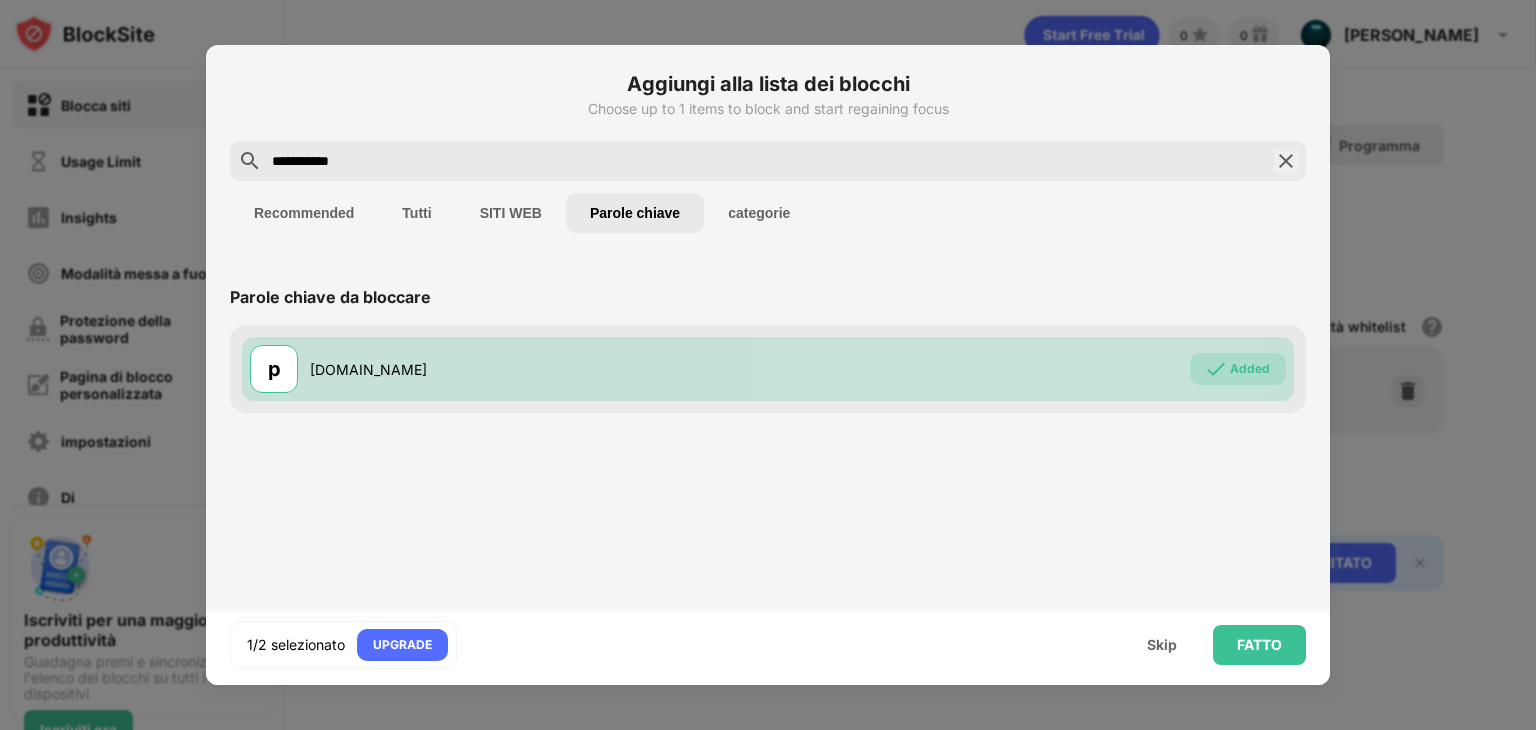 drag, startPoint x: 371, startPoint y: 161, endPoint x: 22, endPoint y: 141, distance: 349.5726 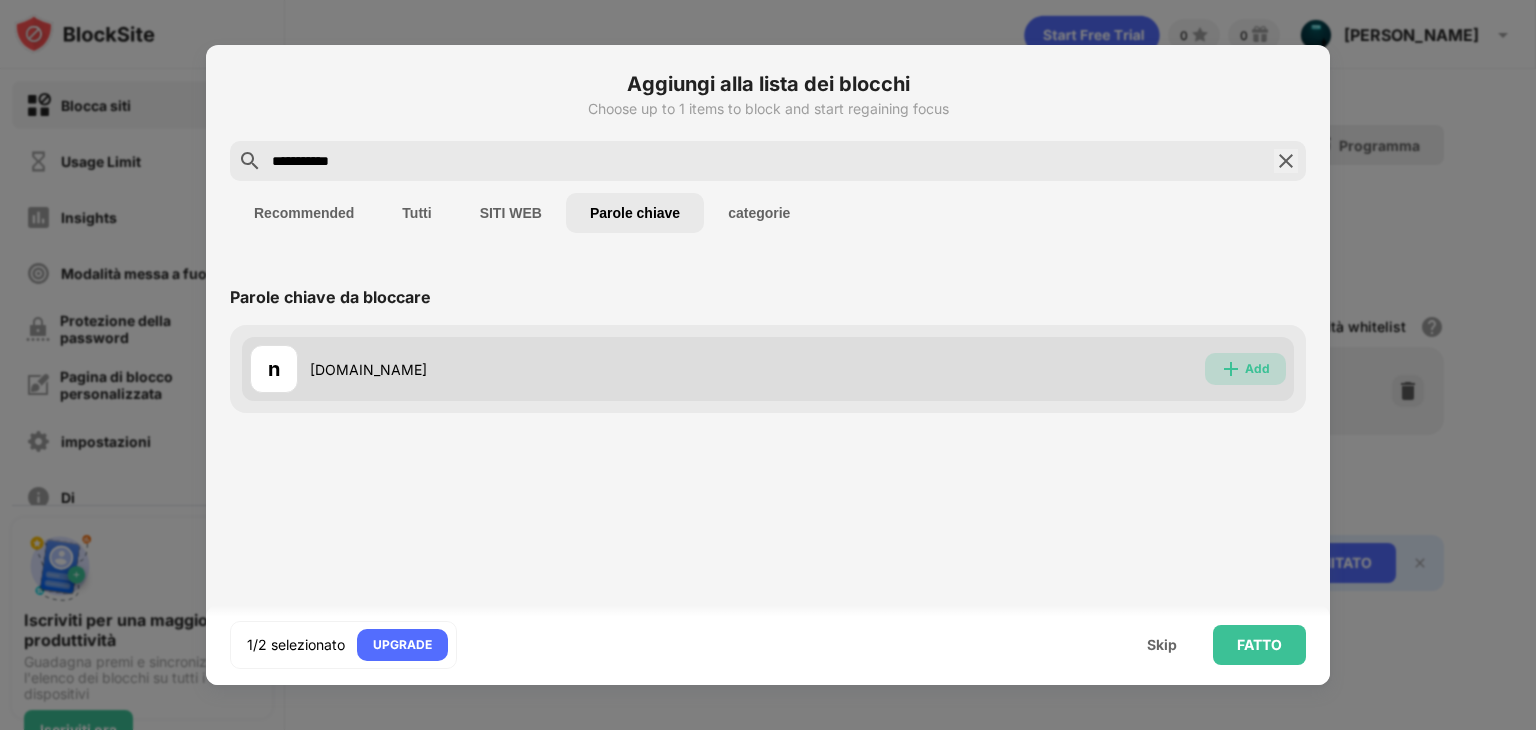 click at bounding box center [1231, 369] 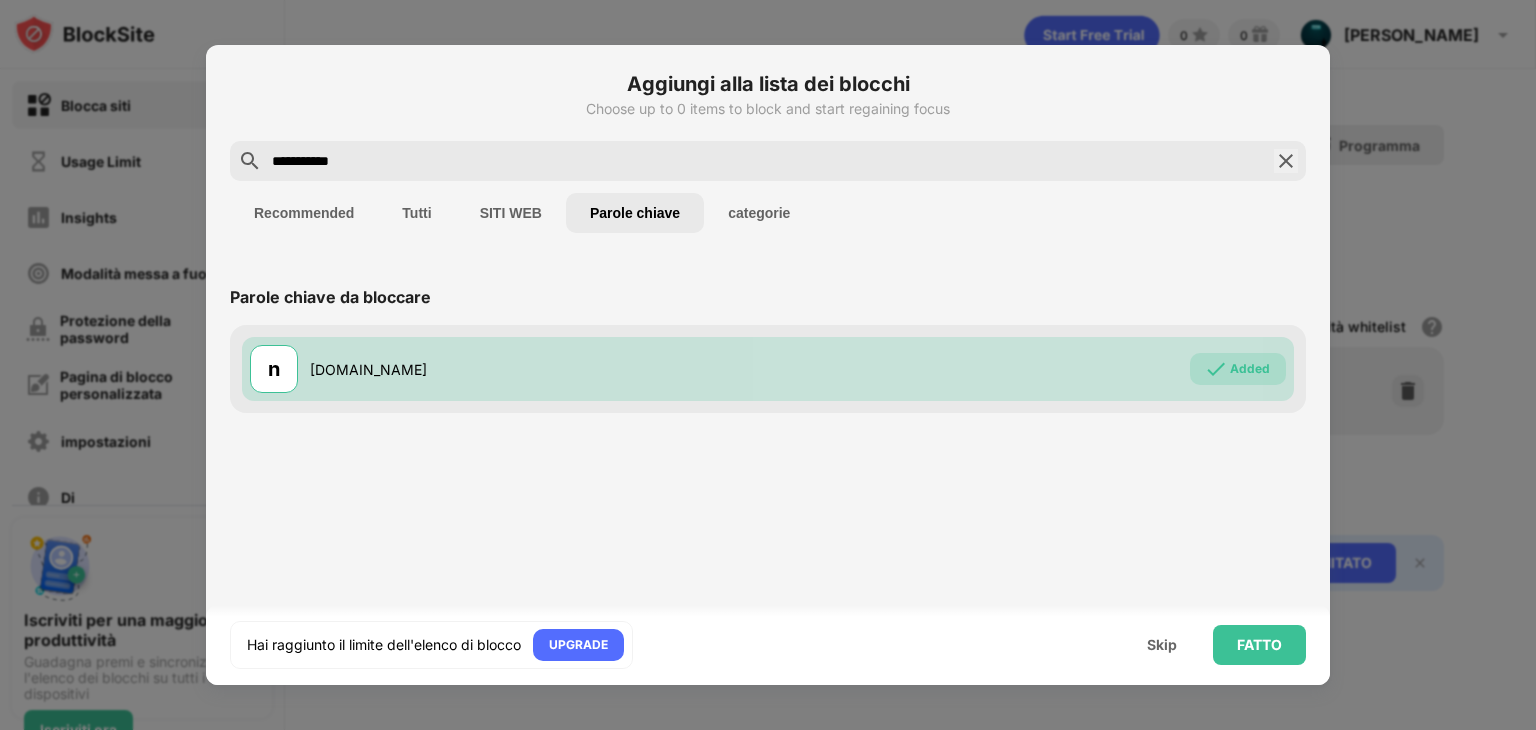 drag, startPoint x: 390, startPoint y: 149, endPoint x: 19, endPoint y: 185, distance: 372.74255 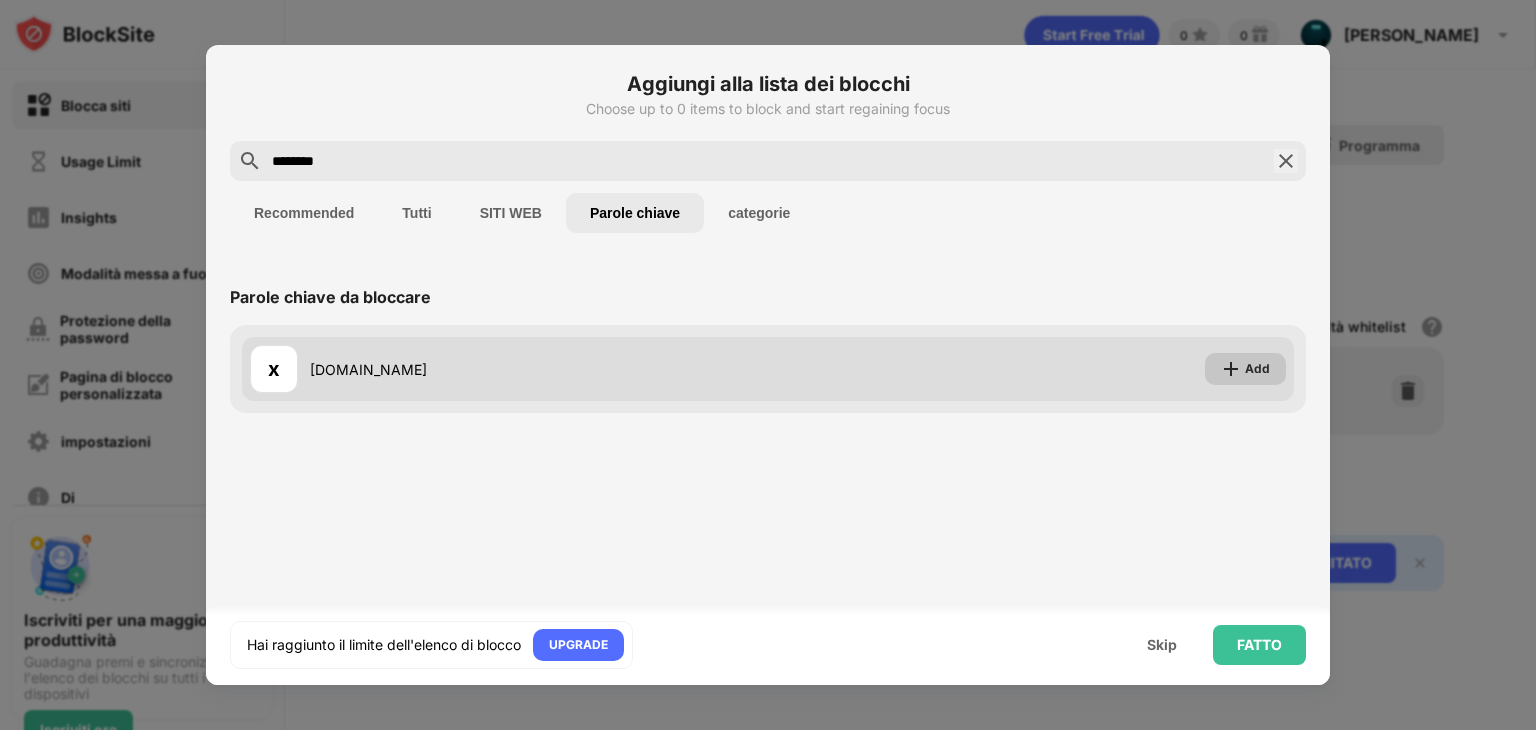 type on "********" 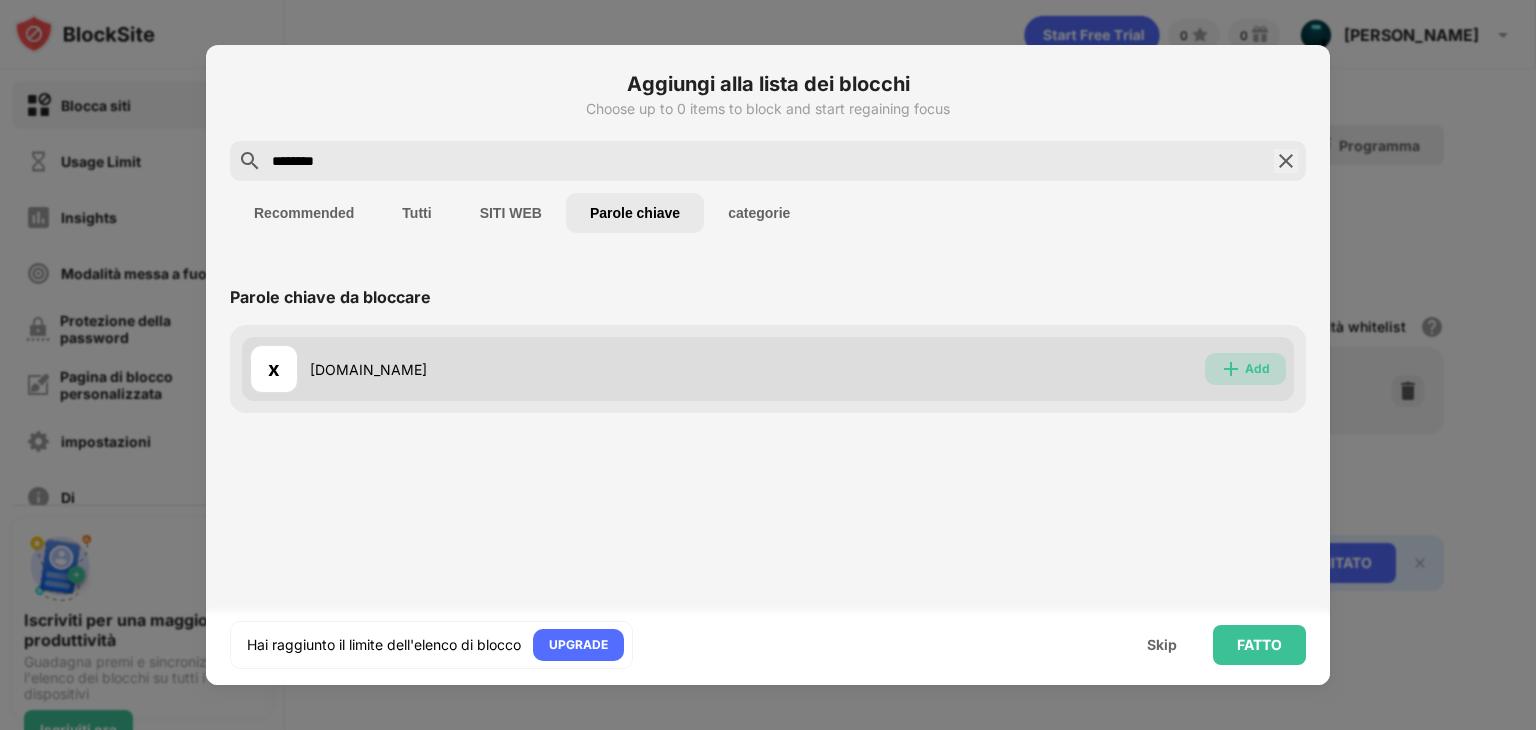 click on "Add" at bounding box center (1257, 369) 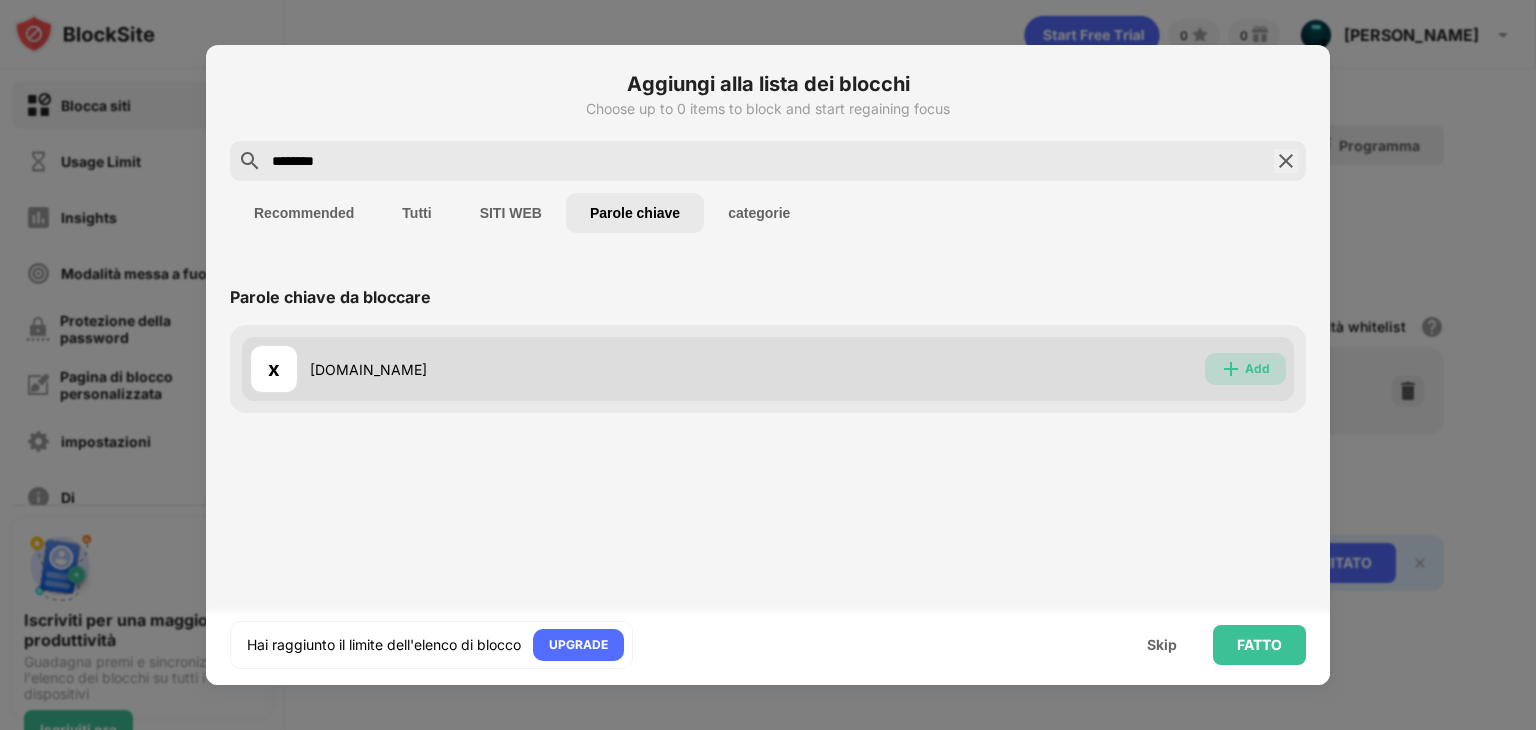 click at bounding box center (1231, 369) 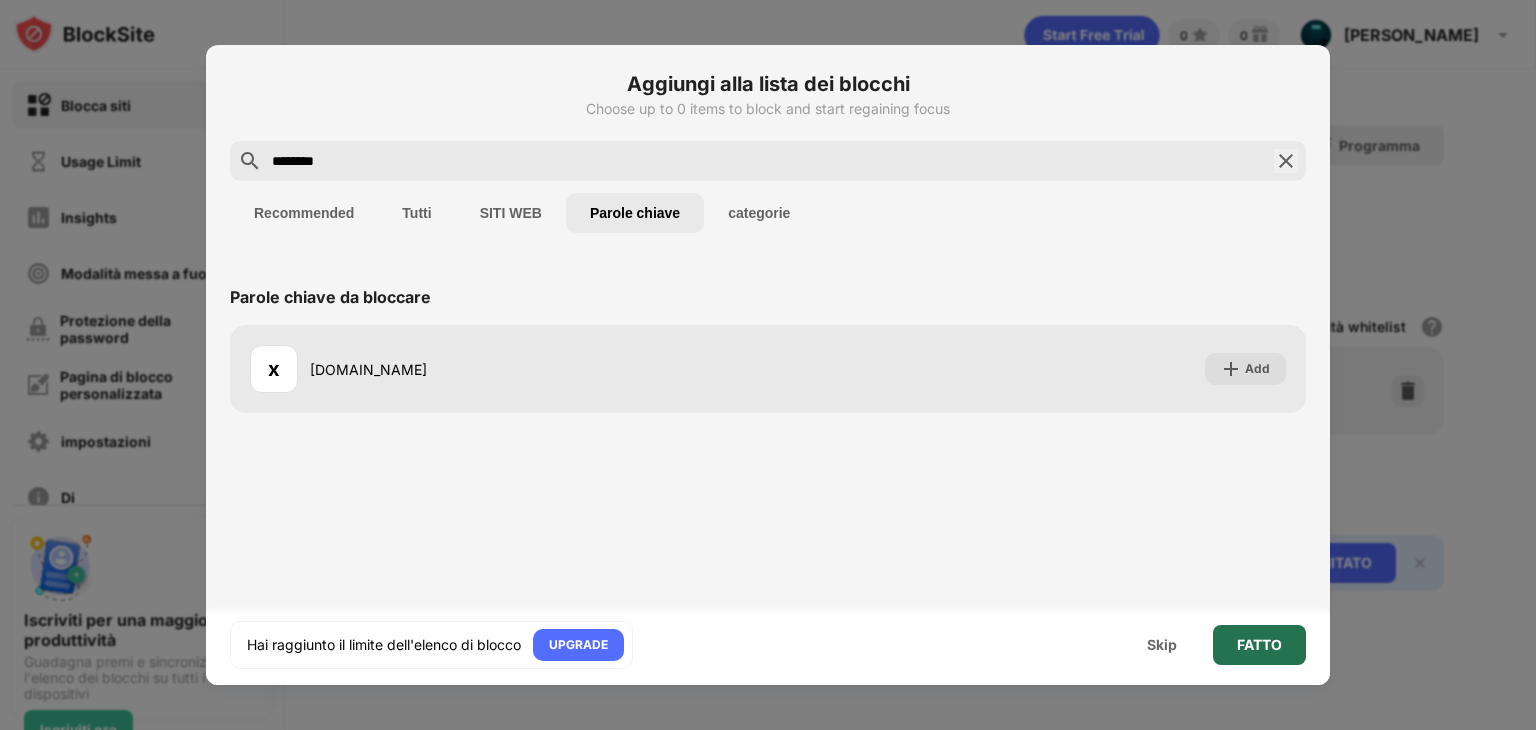 click on "FATTO" at bounding box center [1259, 645] 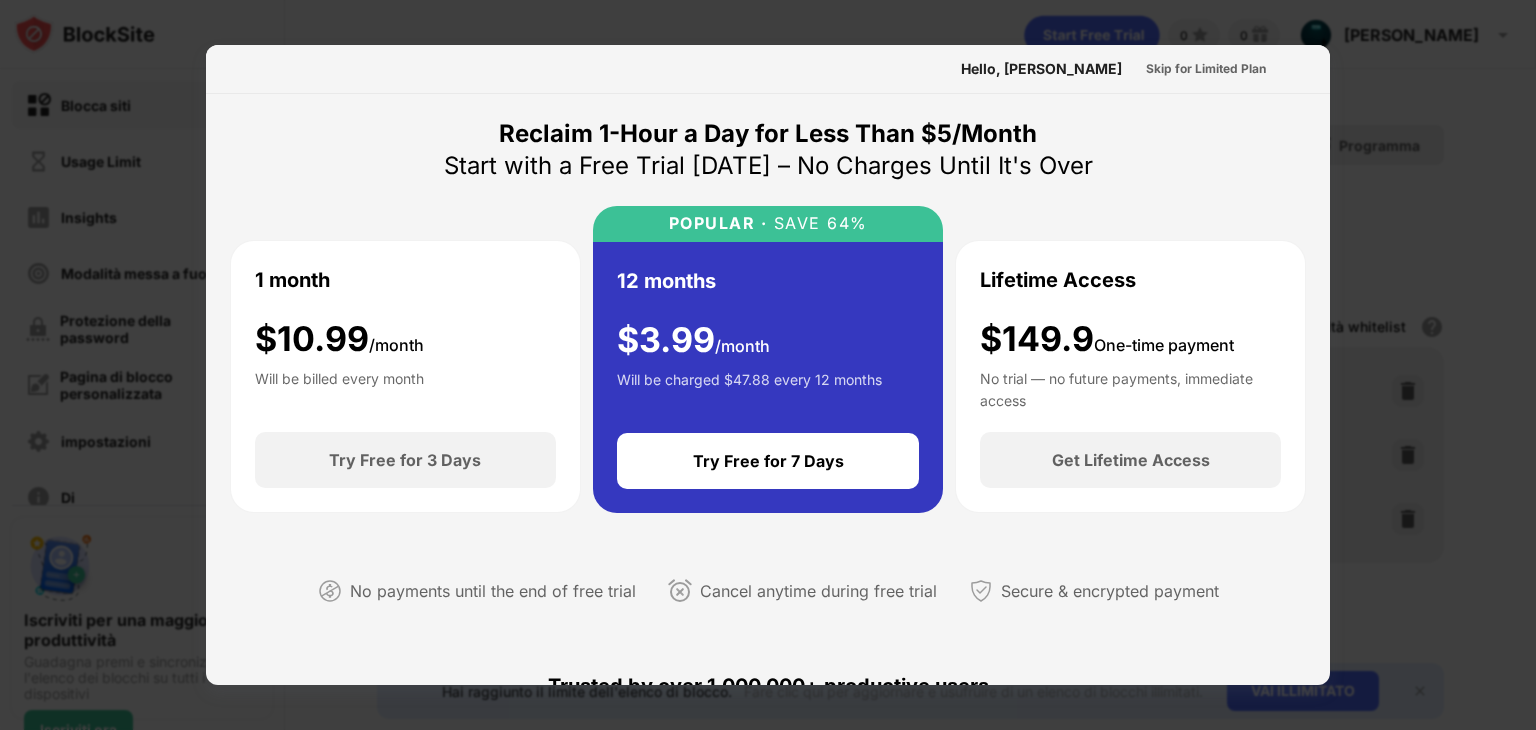 scroll, scrollTop: 0, scrollLeft: 0, axis: both 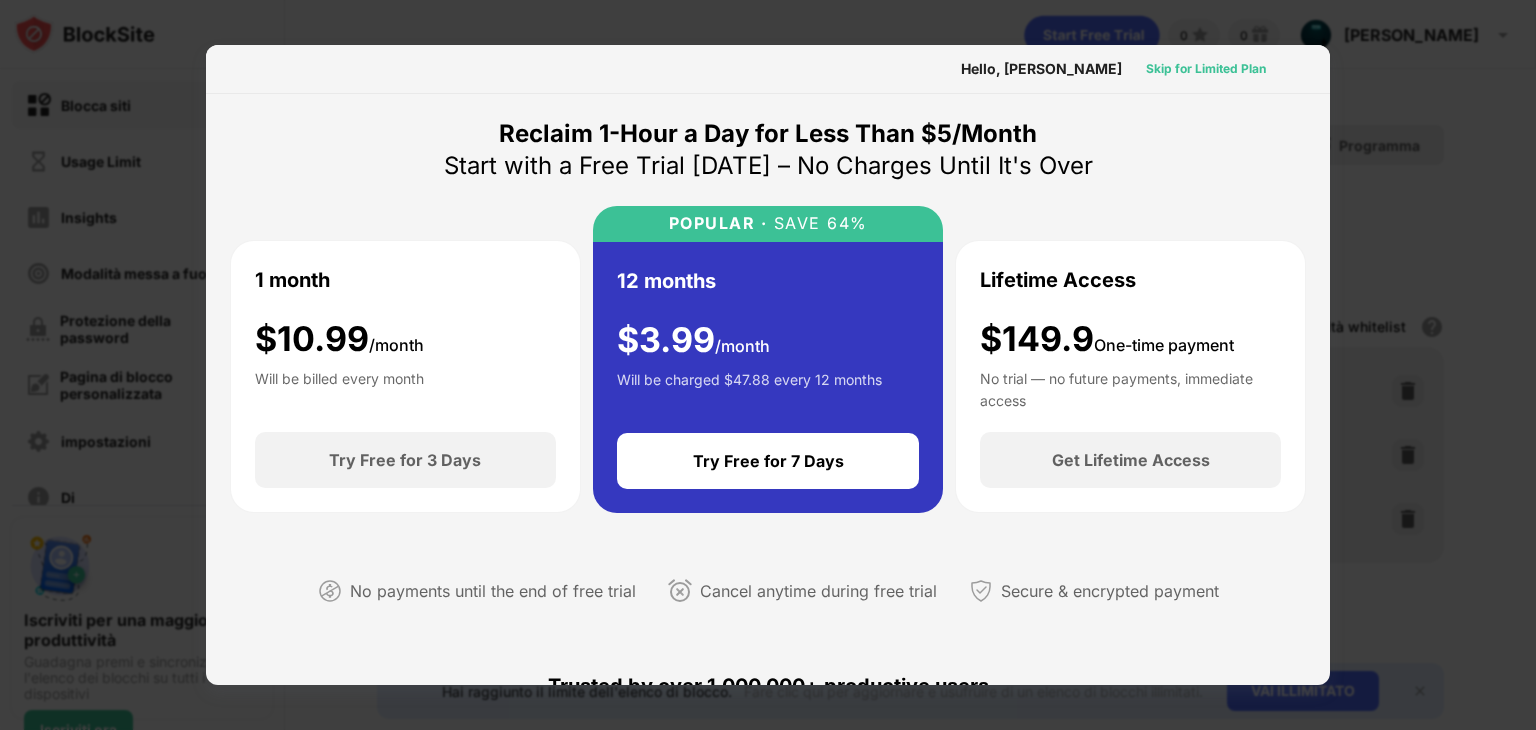 click on "Skip for Limited Plan" at bounding box center (1206, 69) 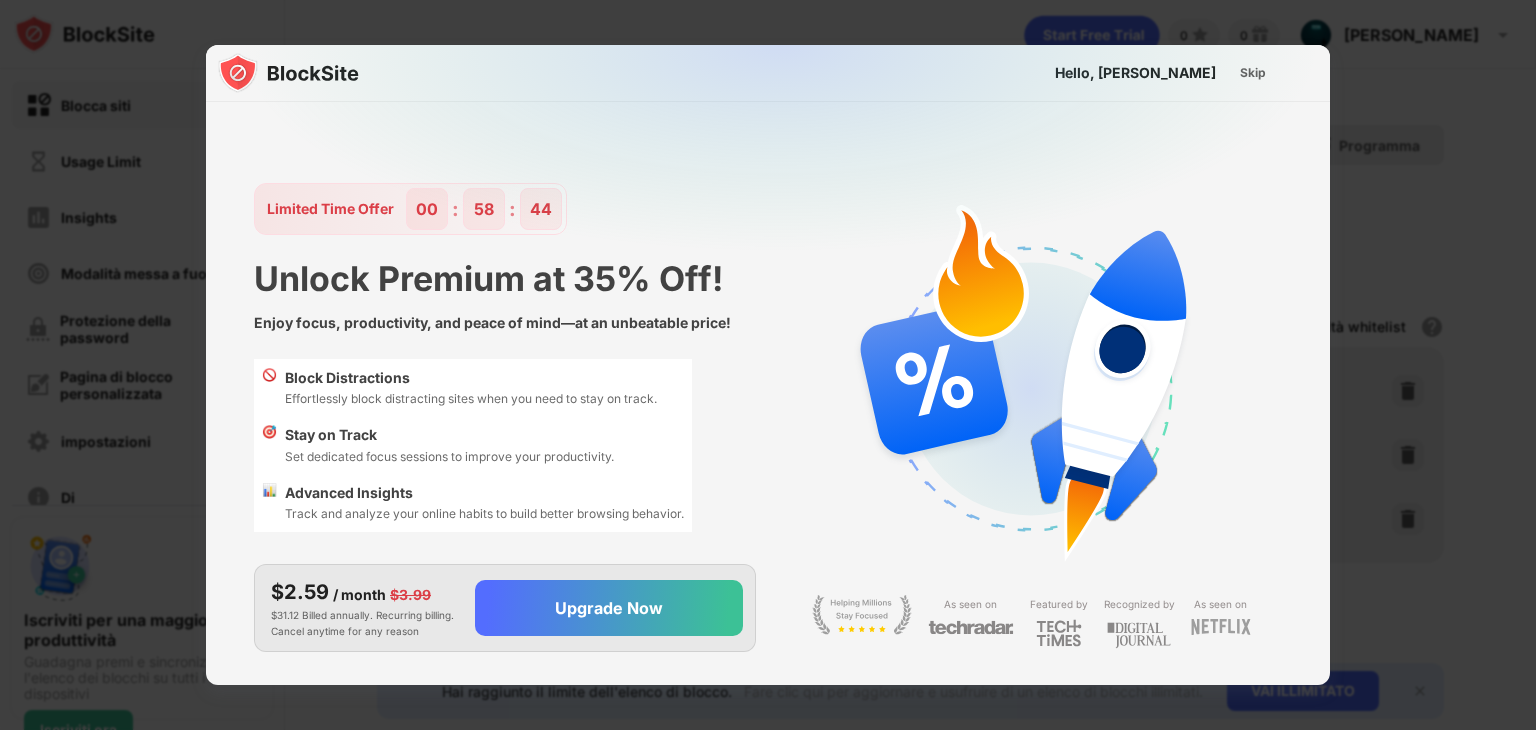 scroll, scrollTop: 0, scrollLeft: 0, axis: both 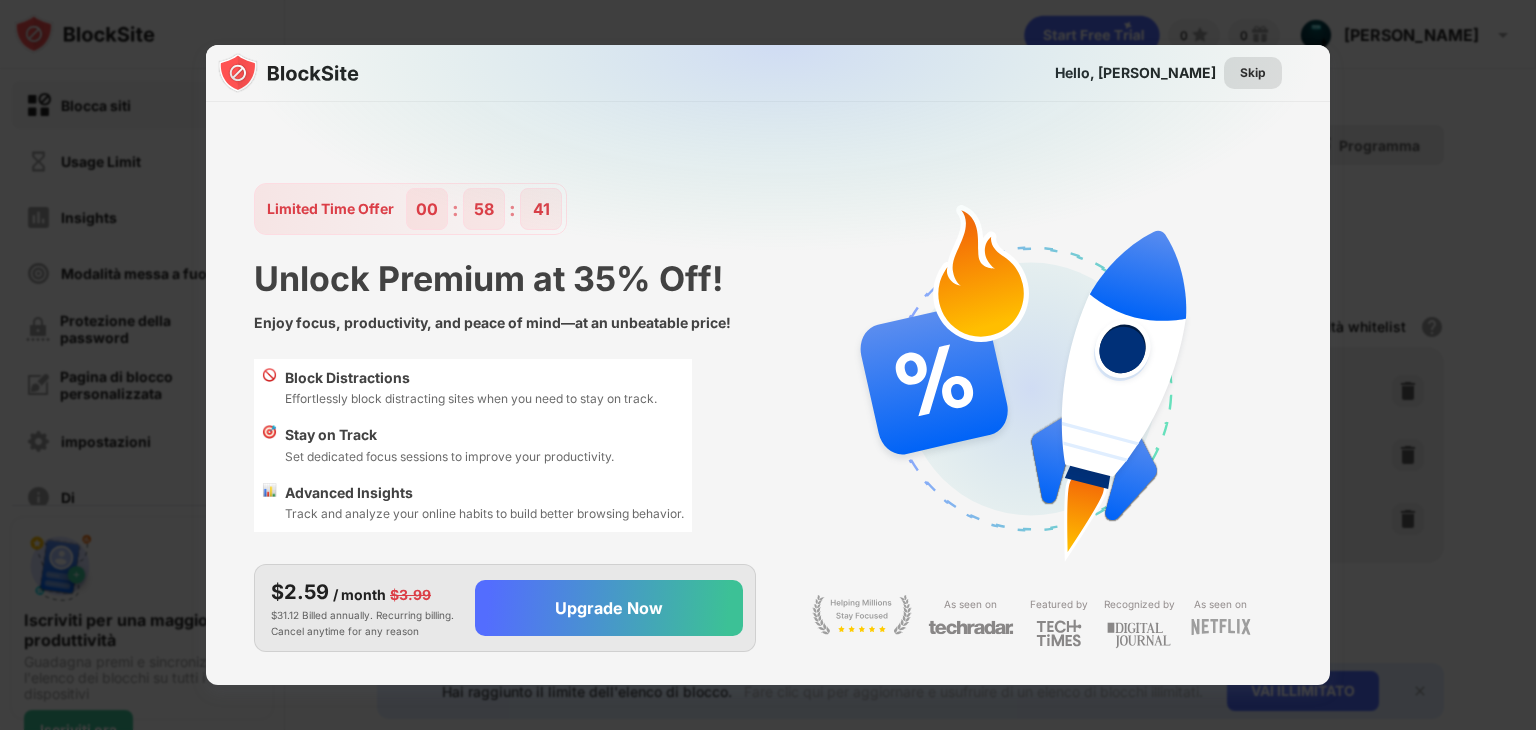 click on "Skip" at bounding box center (1253, 73) 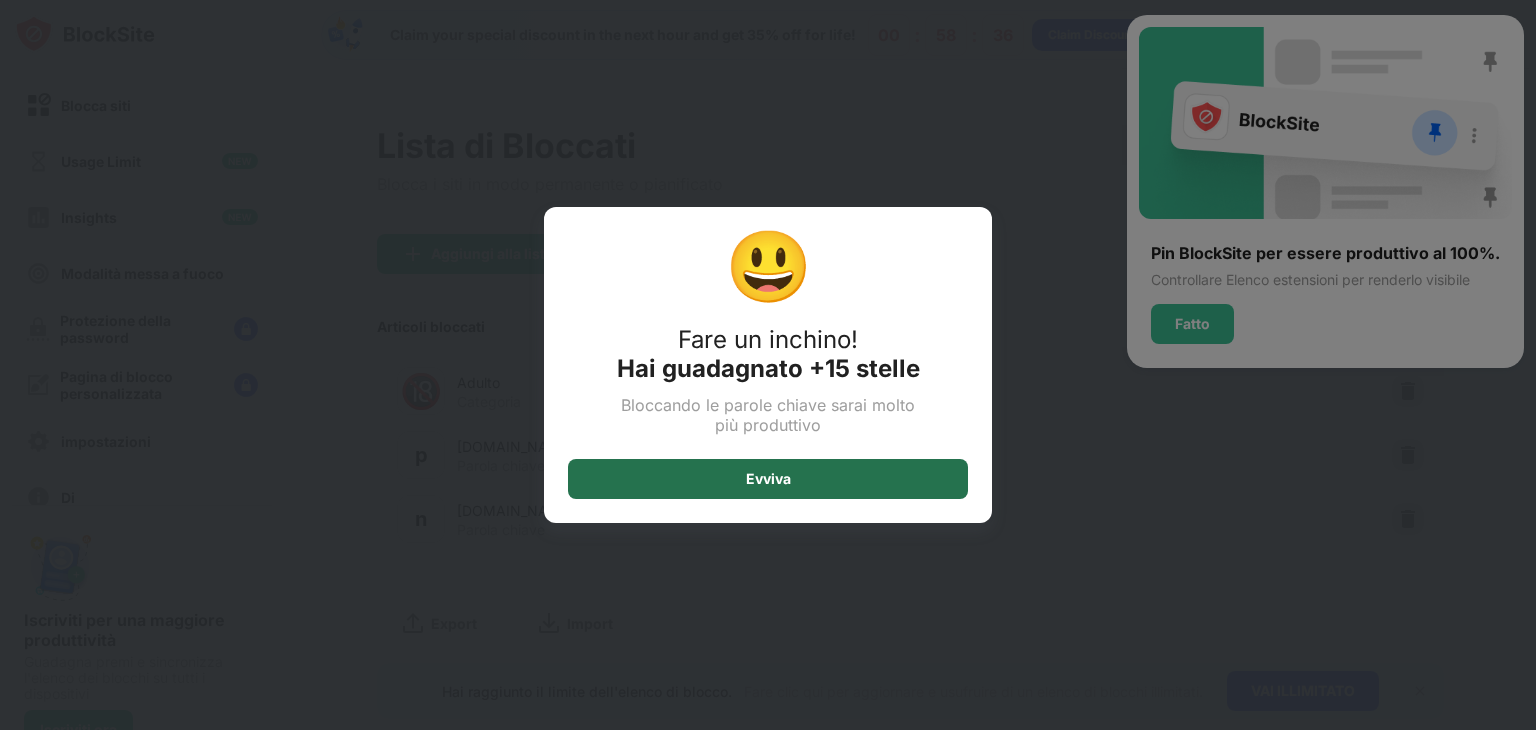 click on "Evviva" at bounding box center [768, 479] 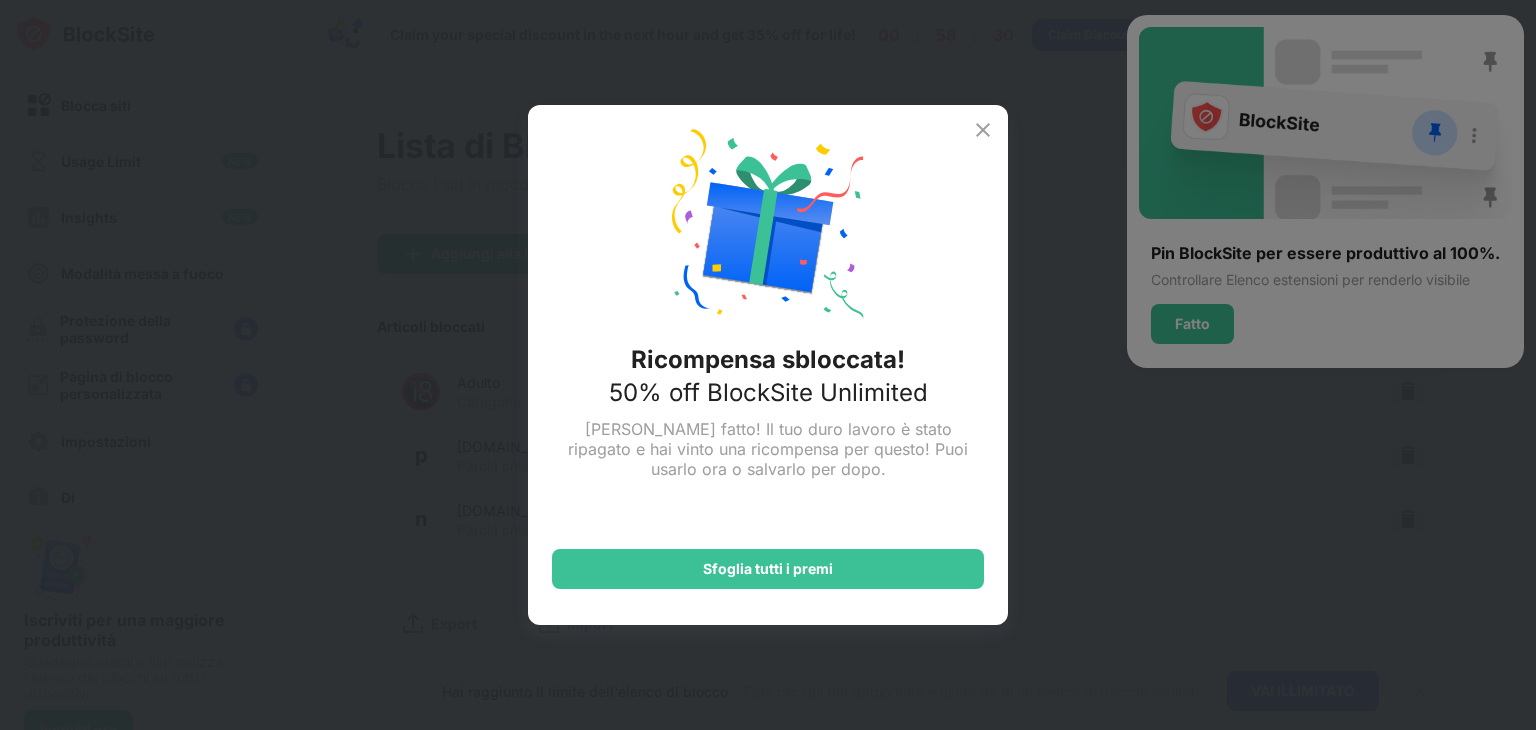 click at bounding box center (983, 130) 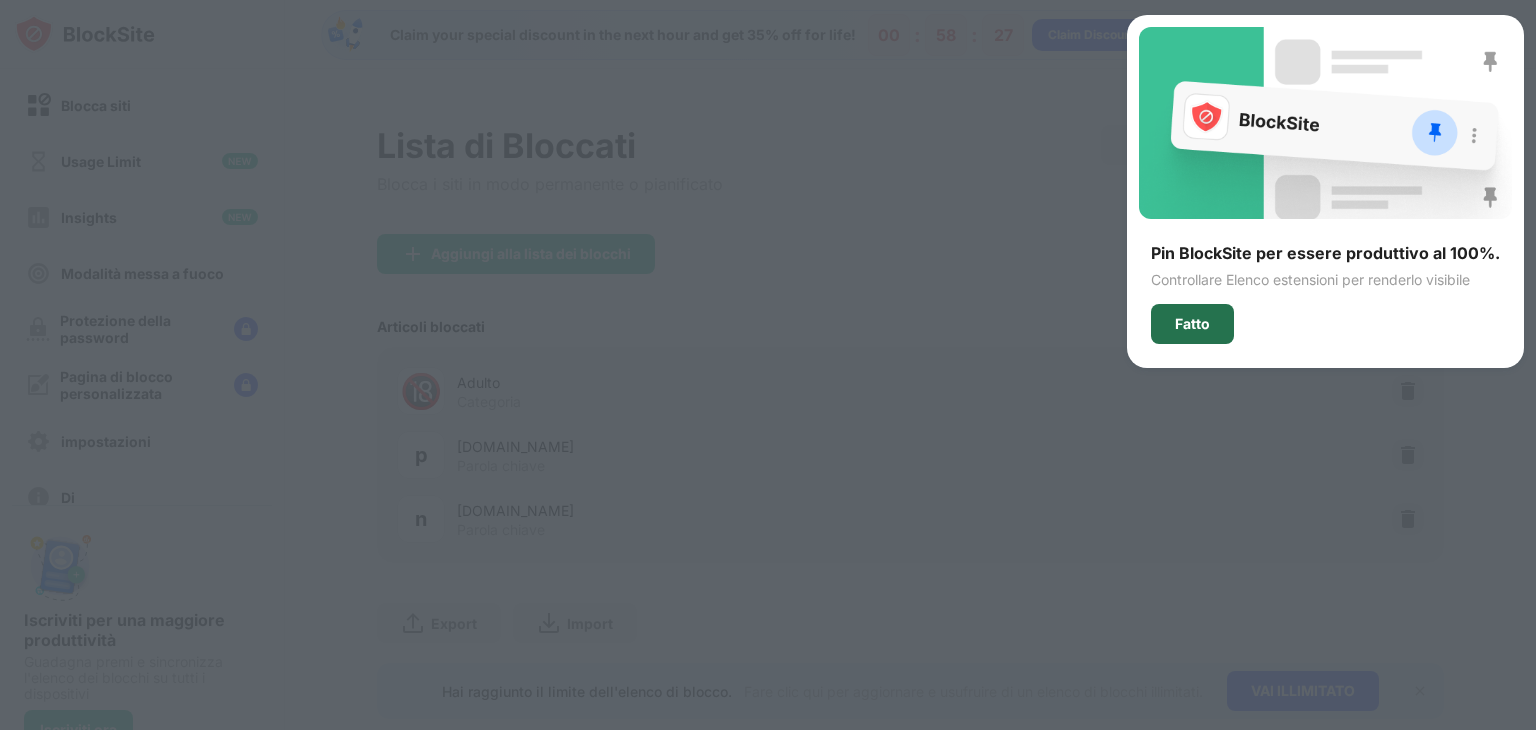 click on "Fatto" at bounding box center [1192, 324] 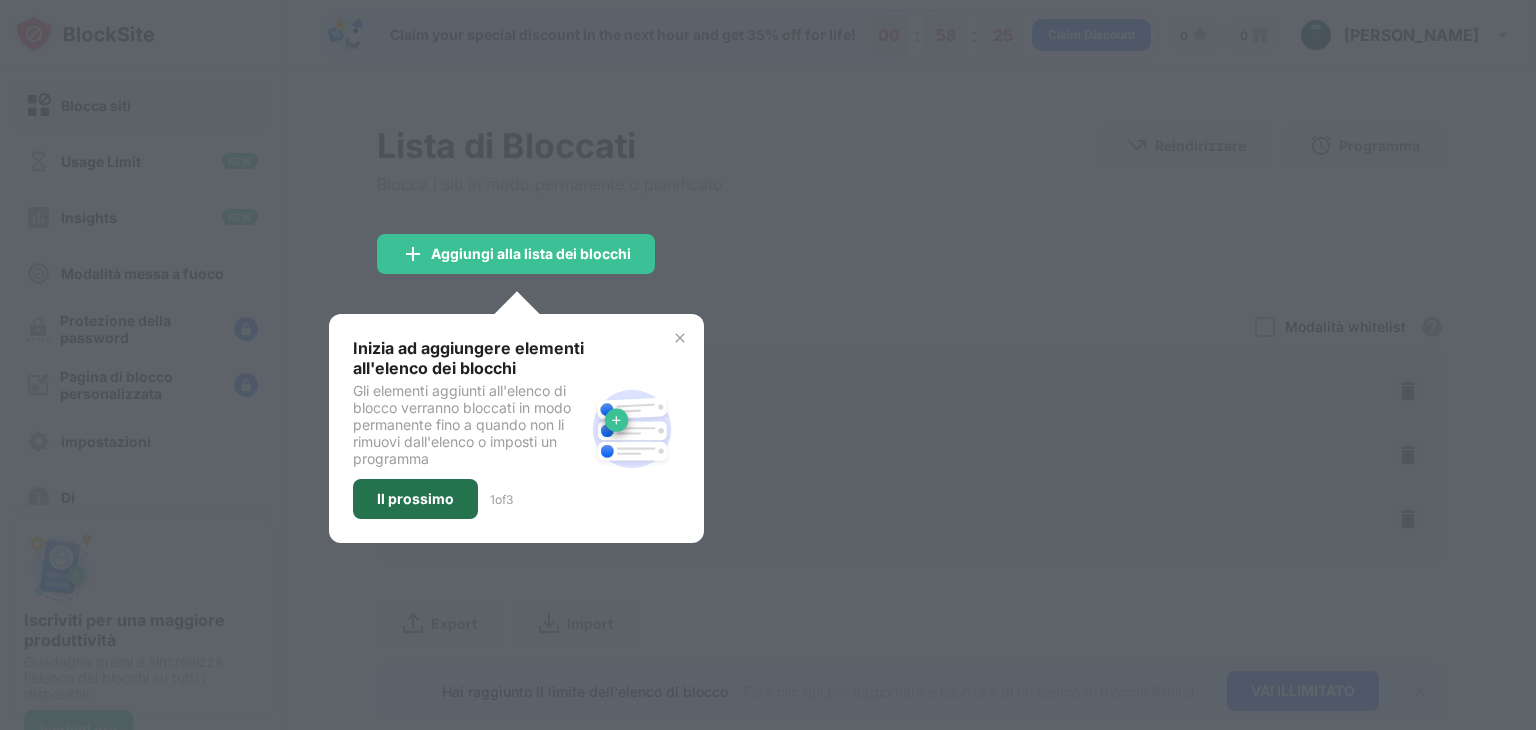 click on "Il prossimo" at bounding box center [415, 499] 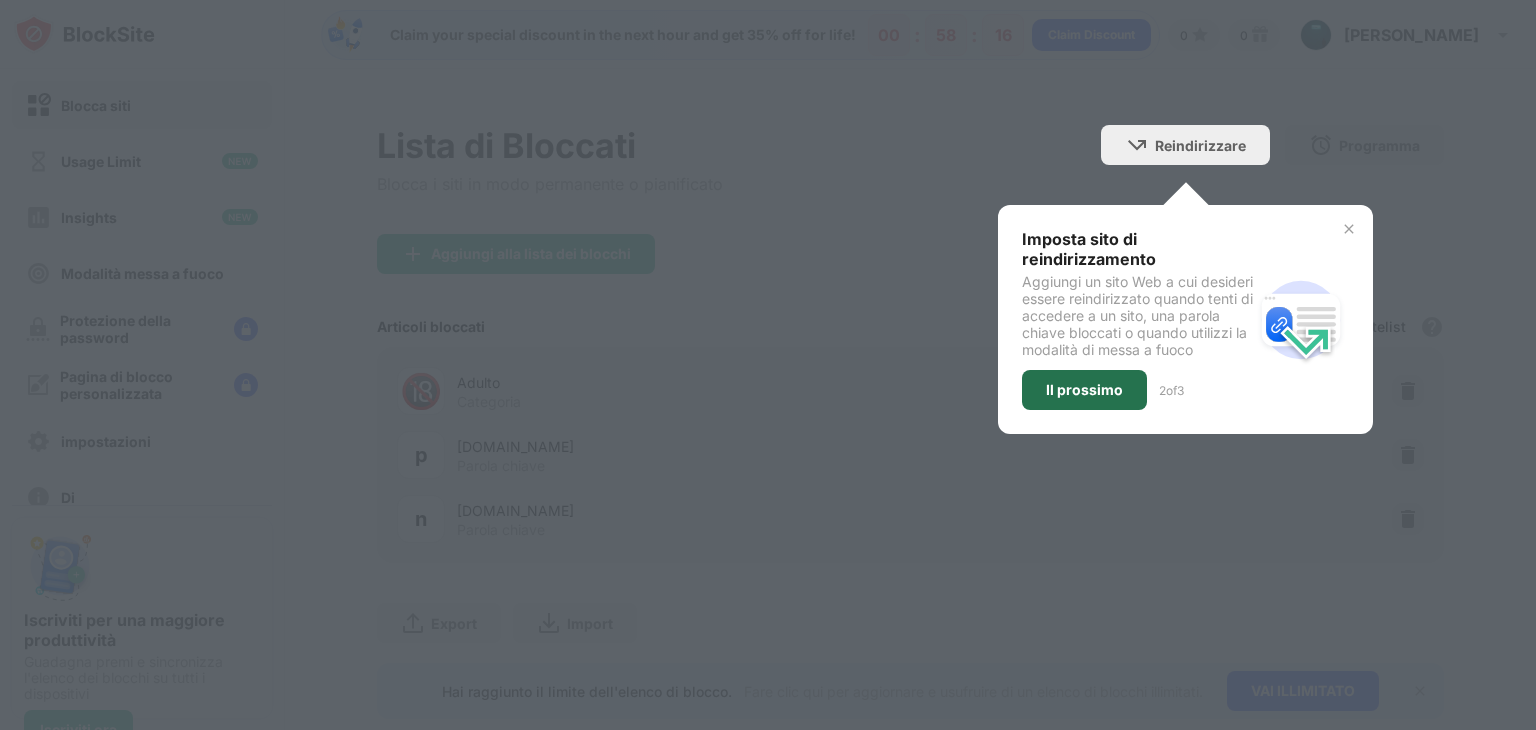click on "Il prossimo" at bounding box center [1084, 390] 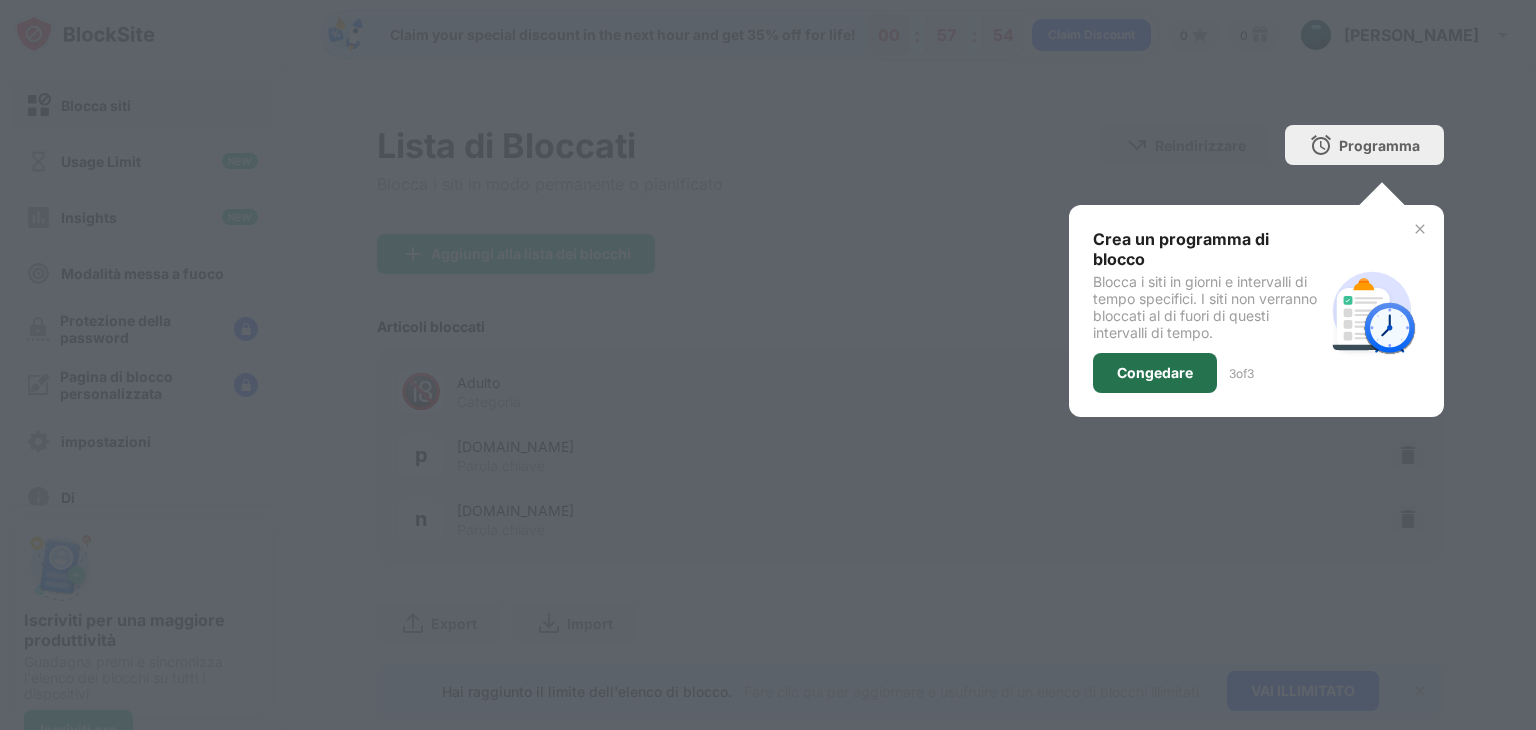 click on "Congedare" at bounding box center (1155, 373) 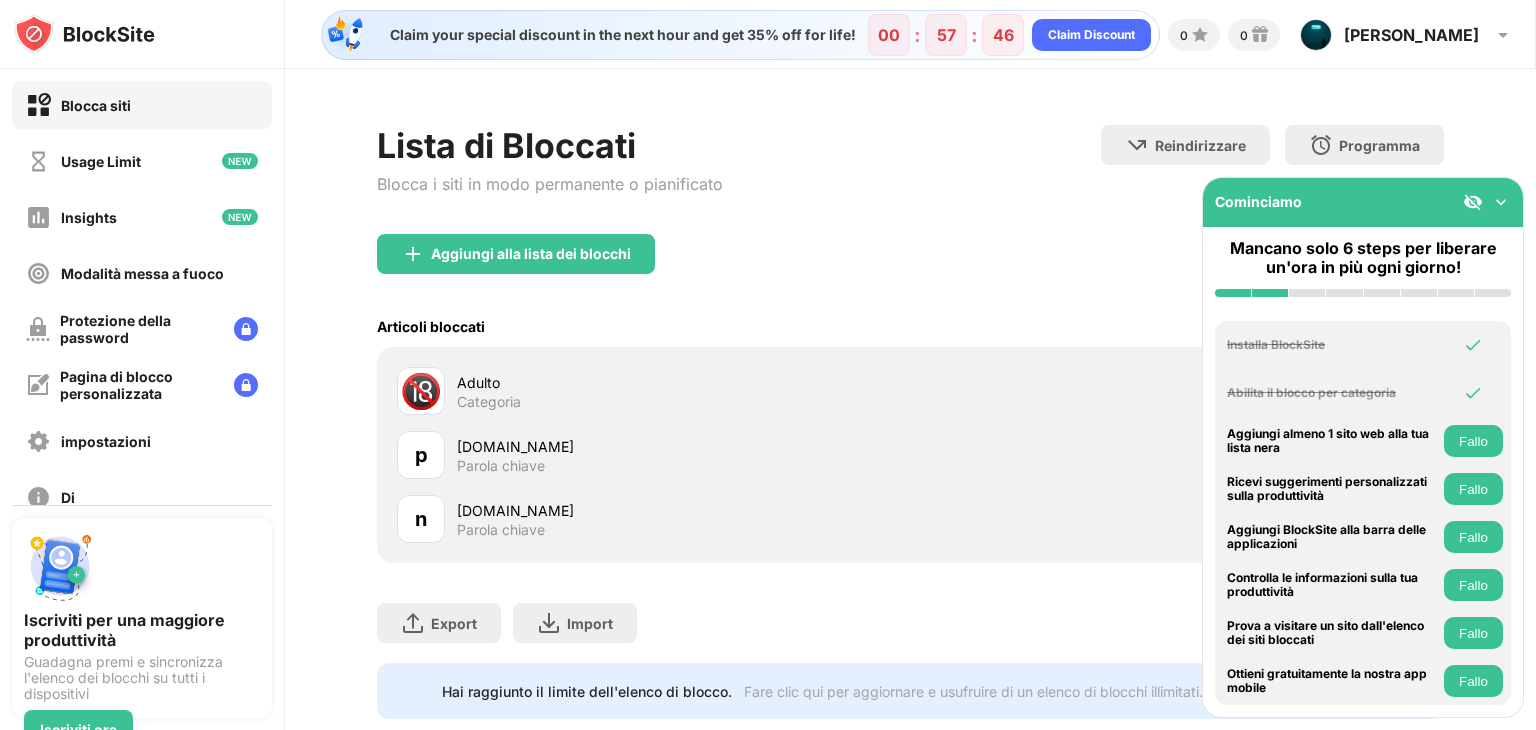 click on "Fallo" at bounding box center (1473, 441) 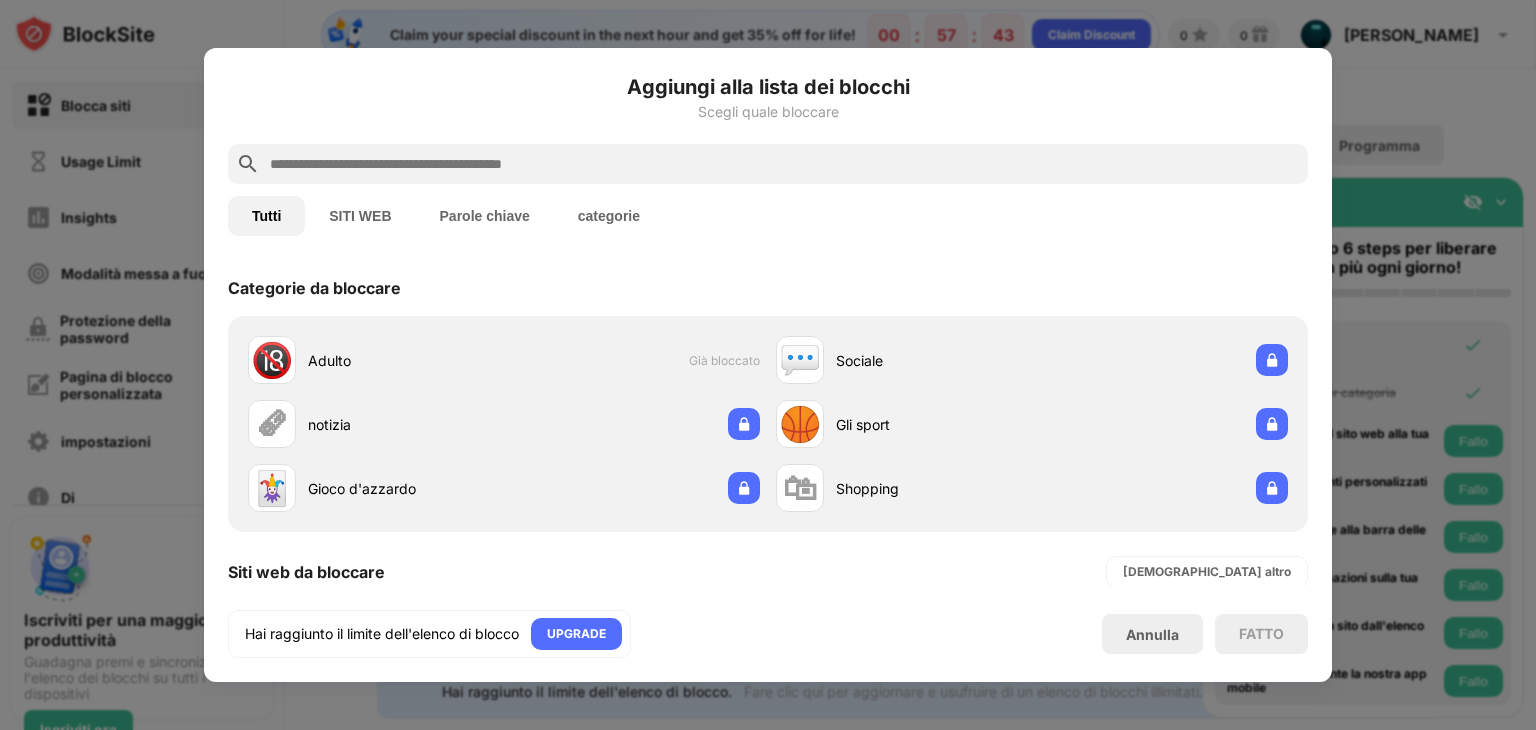 click on "SITI WEB" at bounding box center (360, 216) 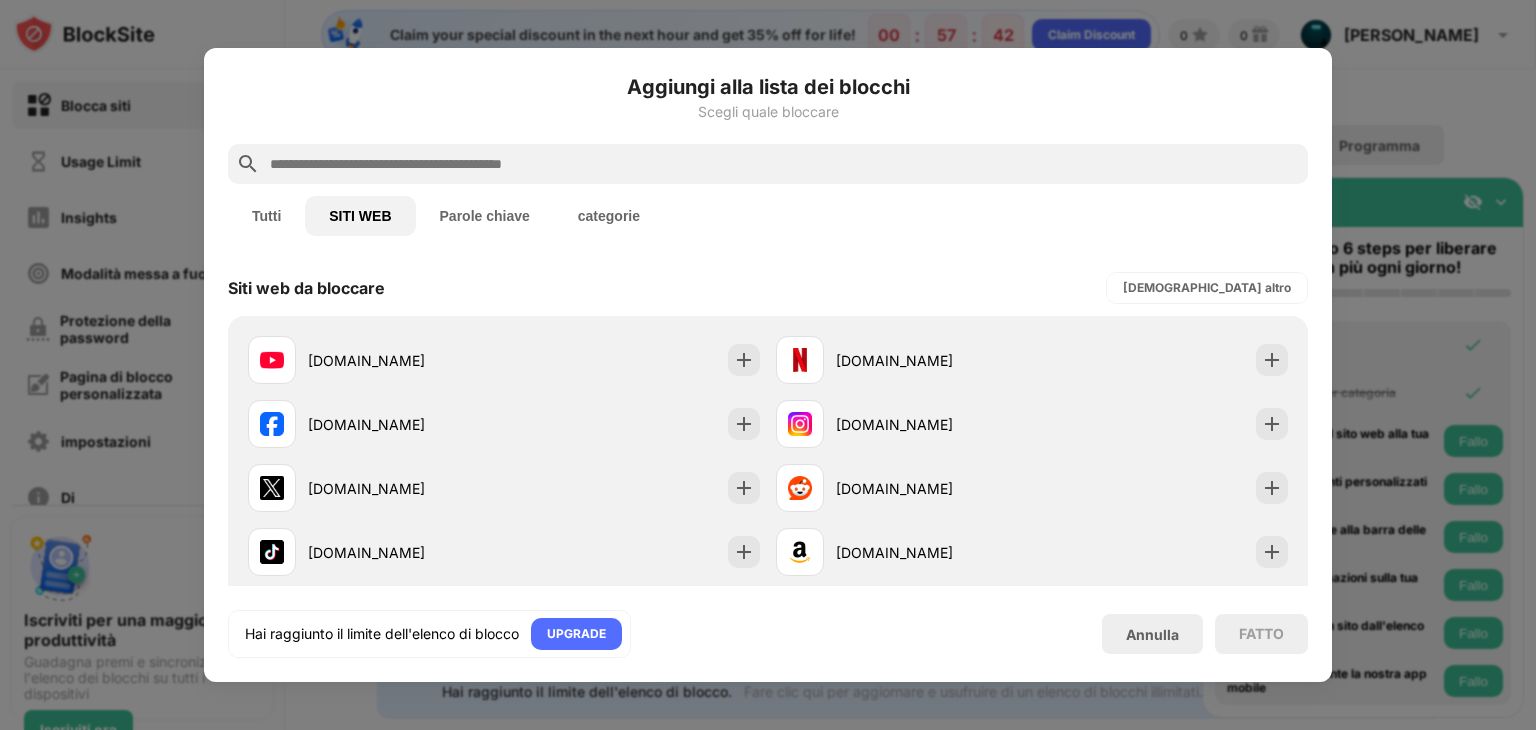 click at bounding box center [784, 164] 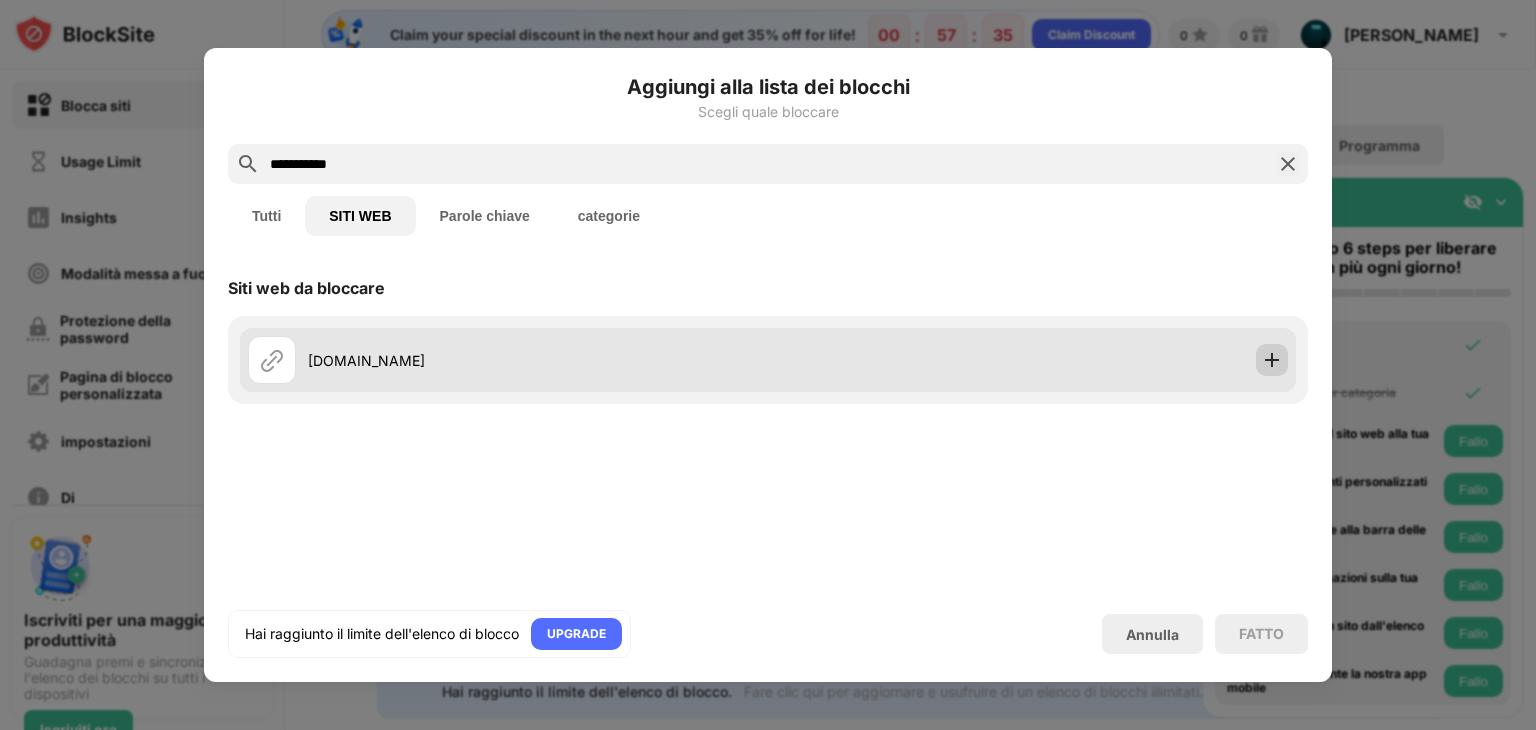 type on "**********" 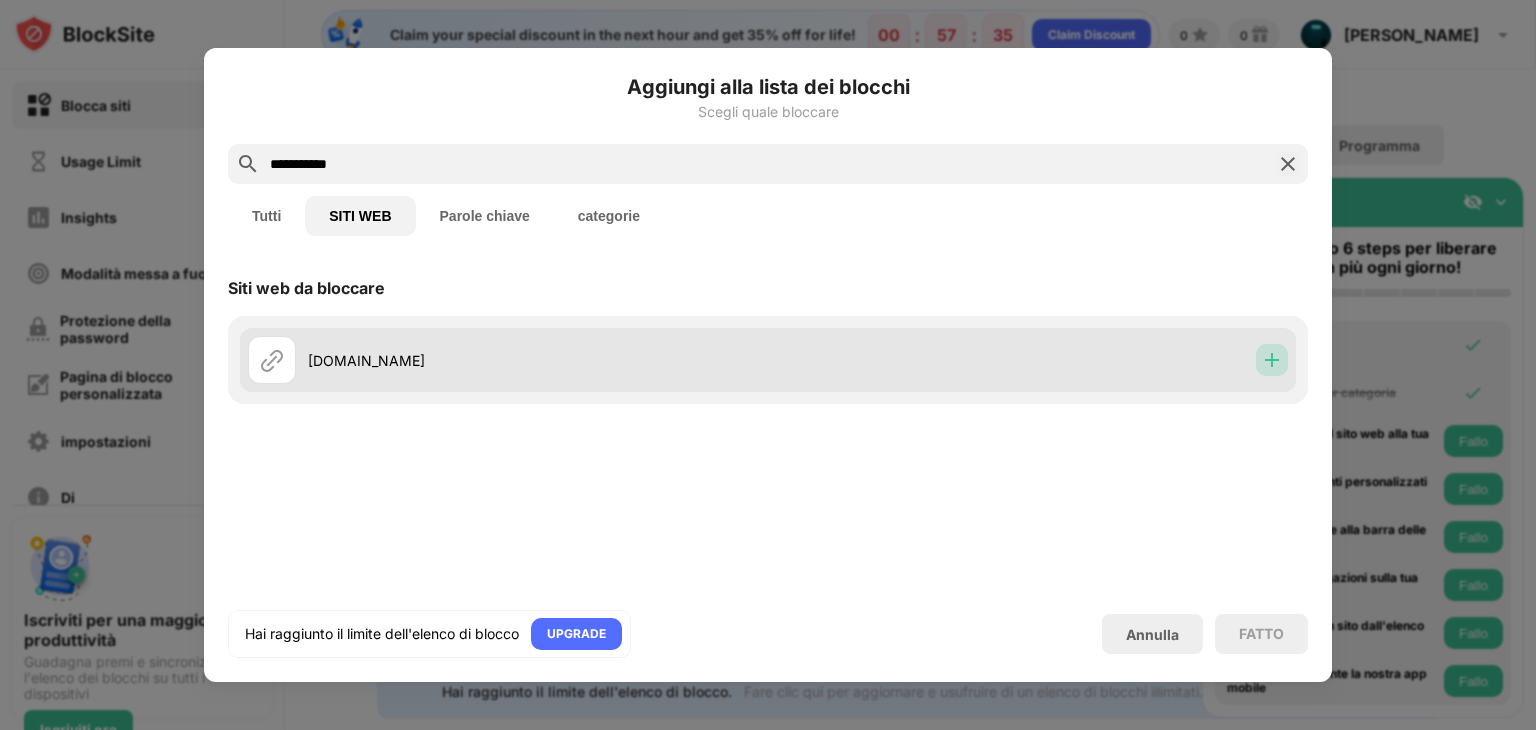click at bounding box center (1272, 360) 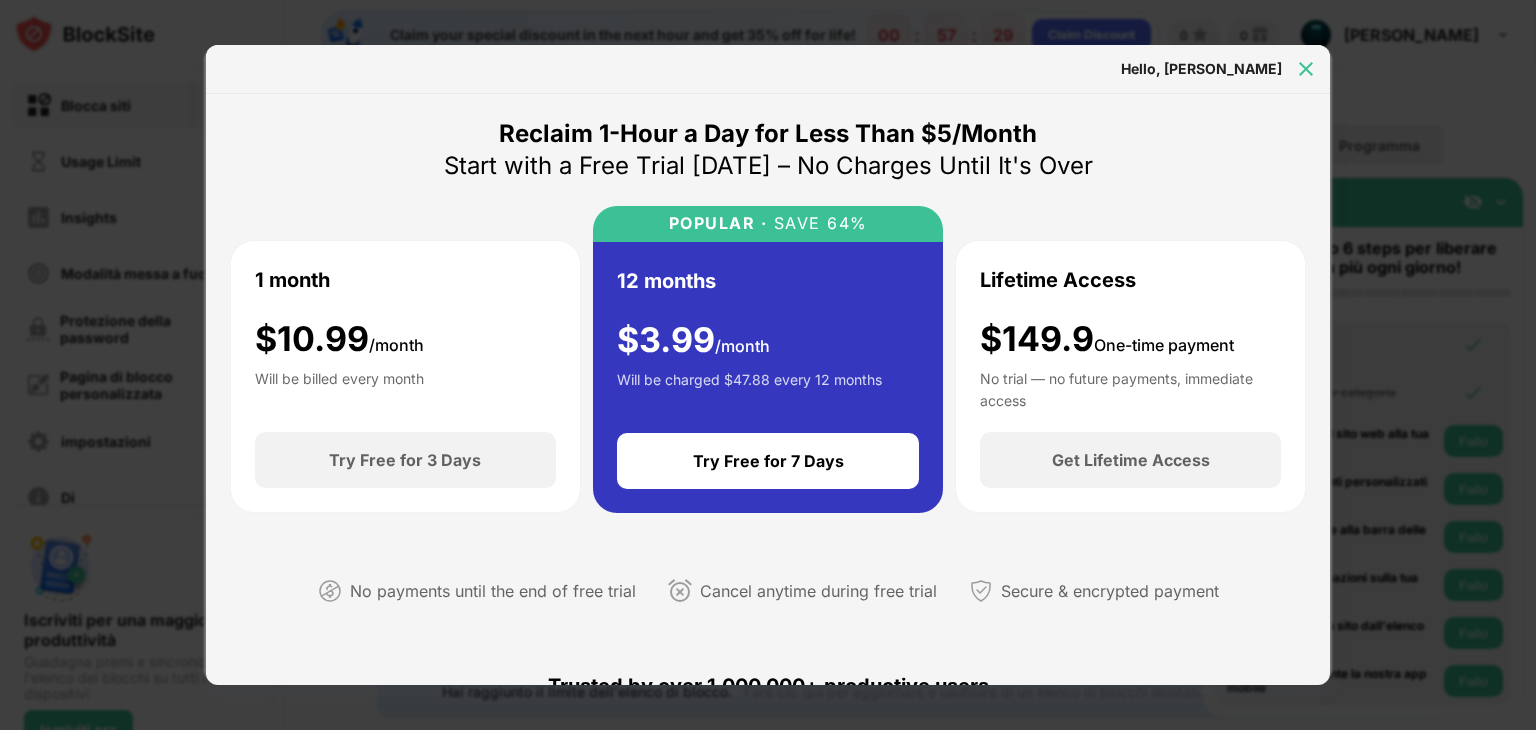 click at bounding box center (1306, 69) 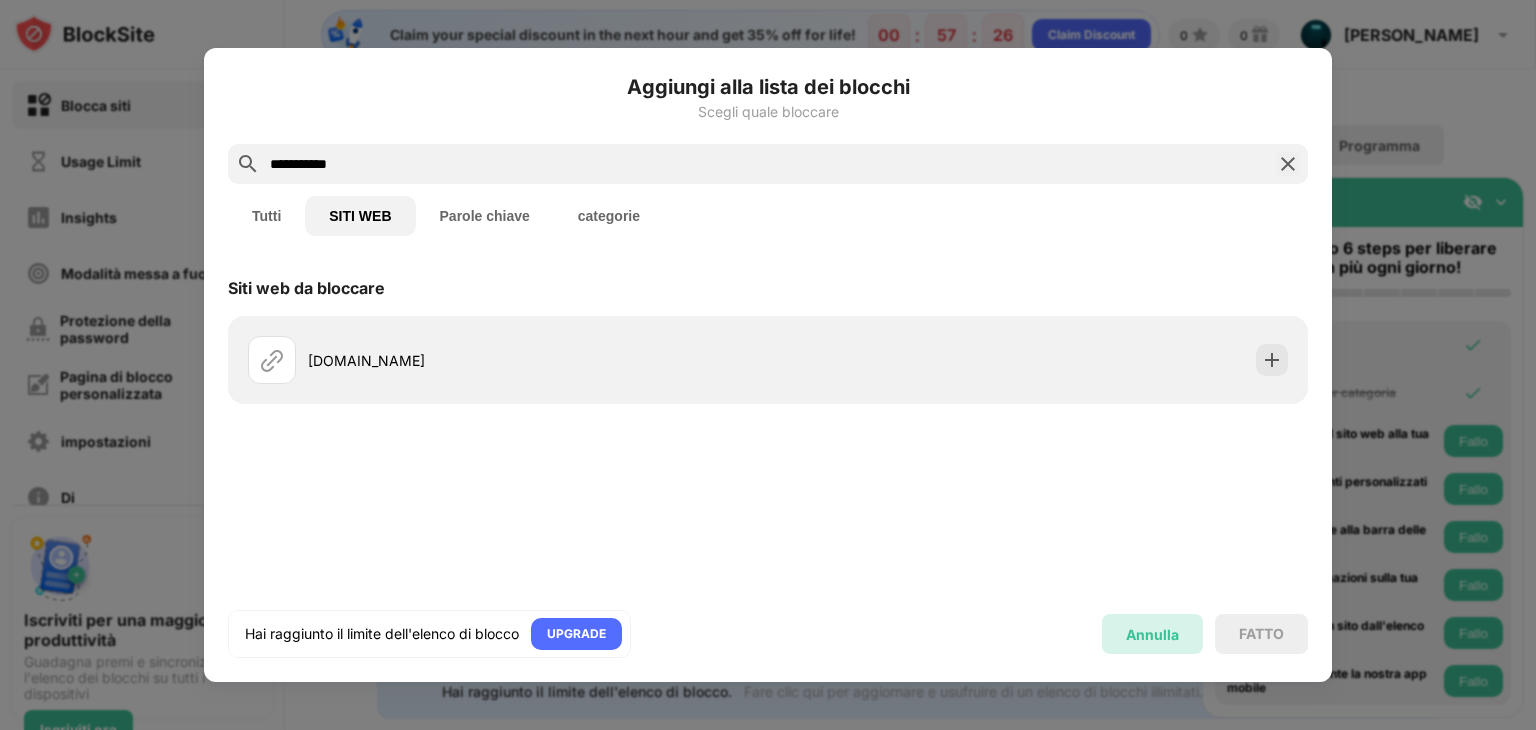 click on "Annulla" at bounding box center [1152, 634] 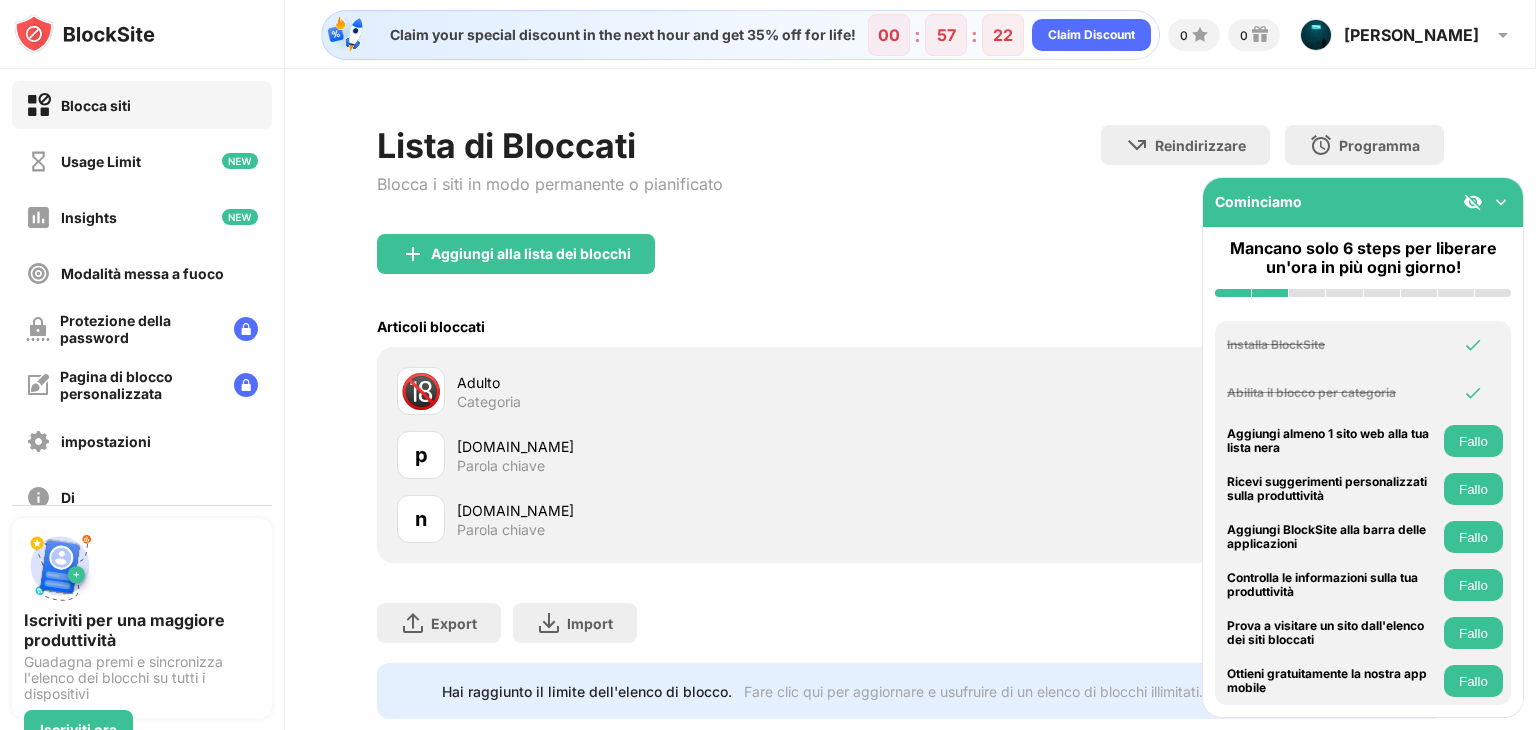 scroll, scrollTop: 59, scrollLeft: 0, axis: vertical 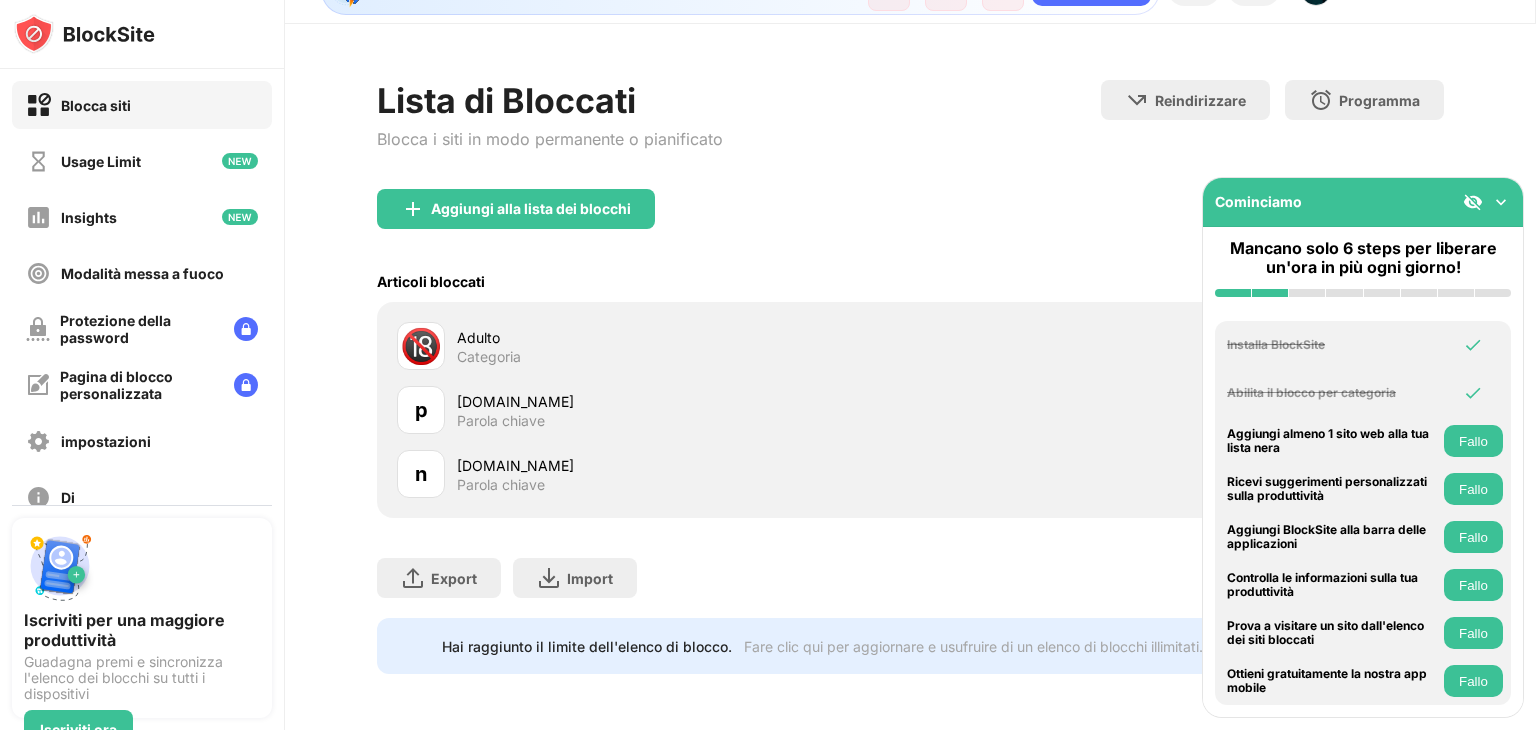 click at bounding box center (1501, 202) 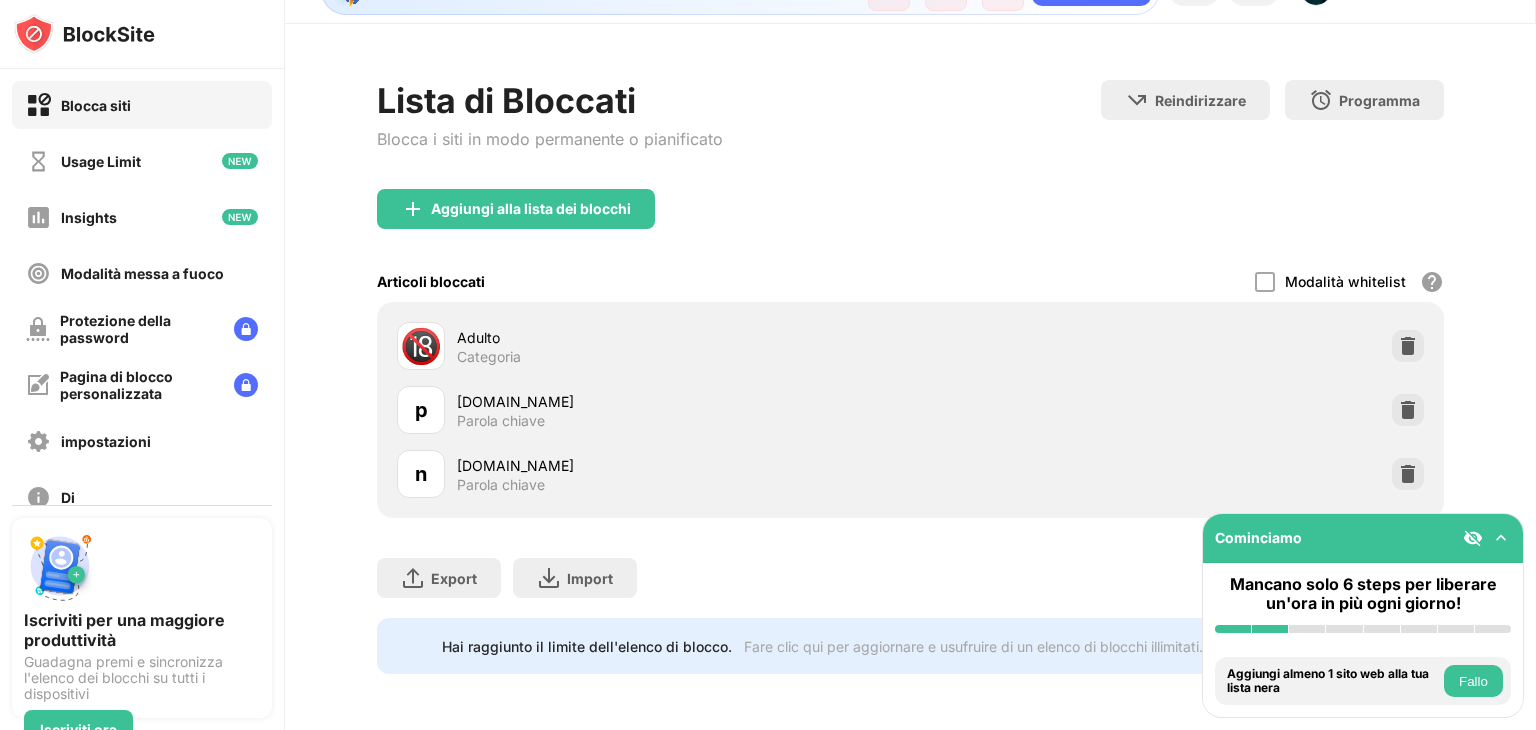 click on "🔞" at bounding box center (421, 346) 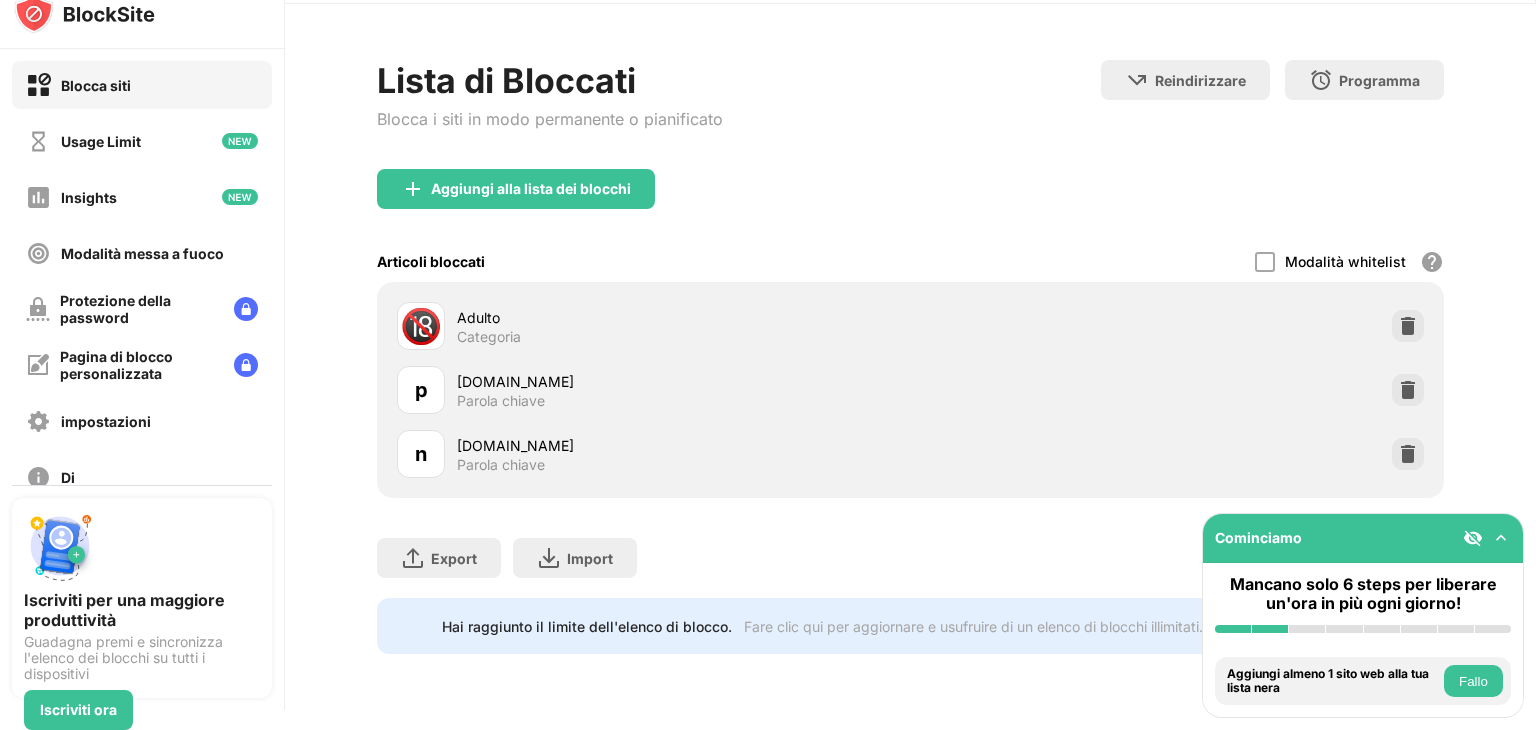 drag, startPoint x: 1315, startPoint y: 524, endPoint x: 1498, endPoint y: 741, distance: 283.86264 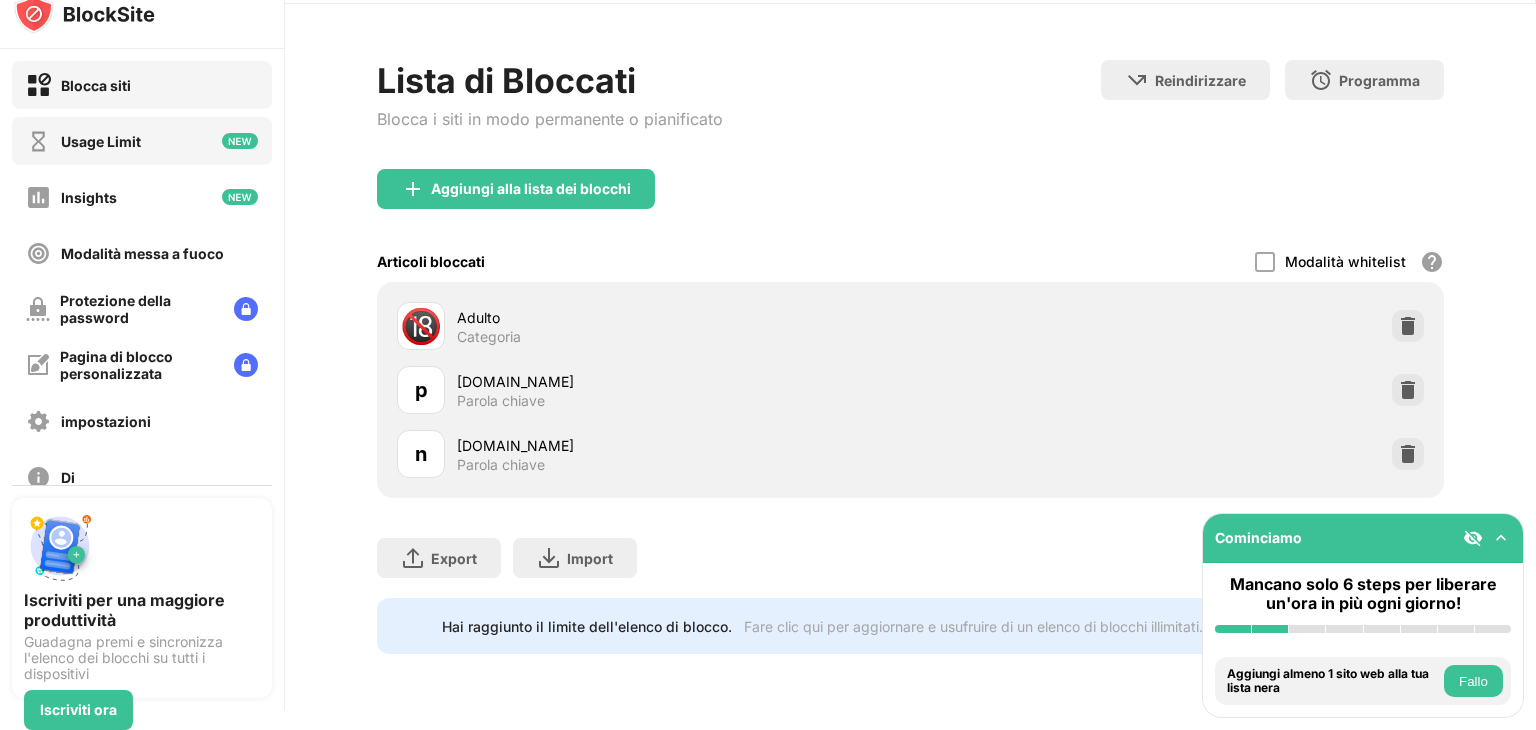 click on "Usage Limit" at bounding box center [142, 141] 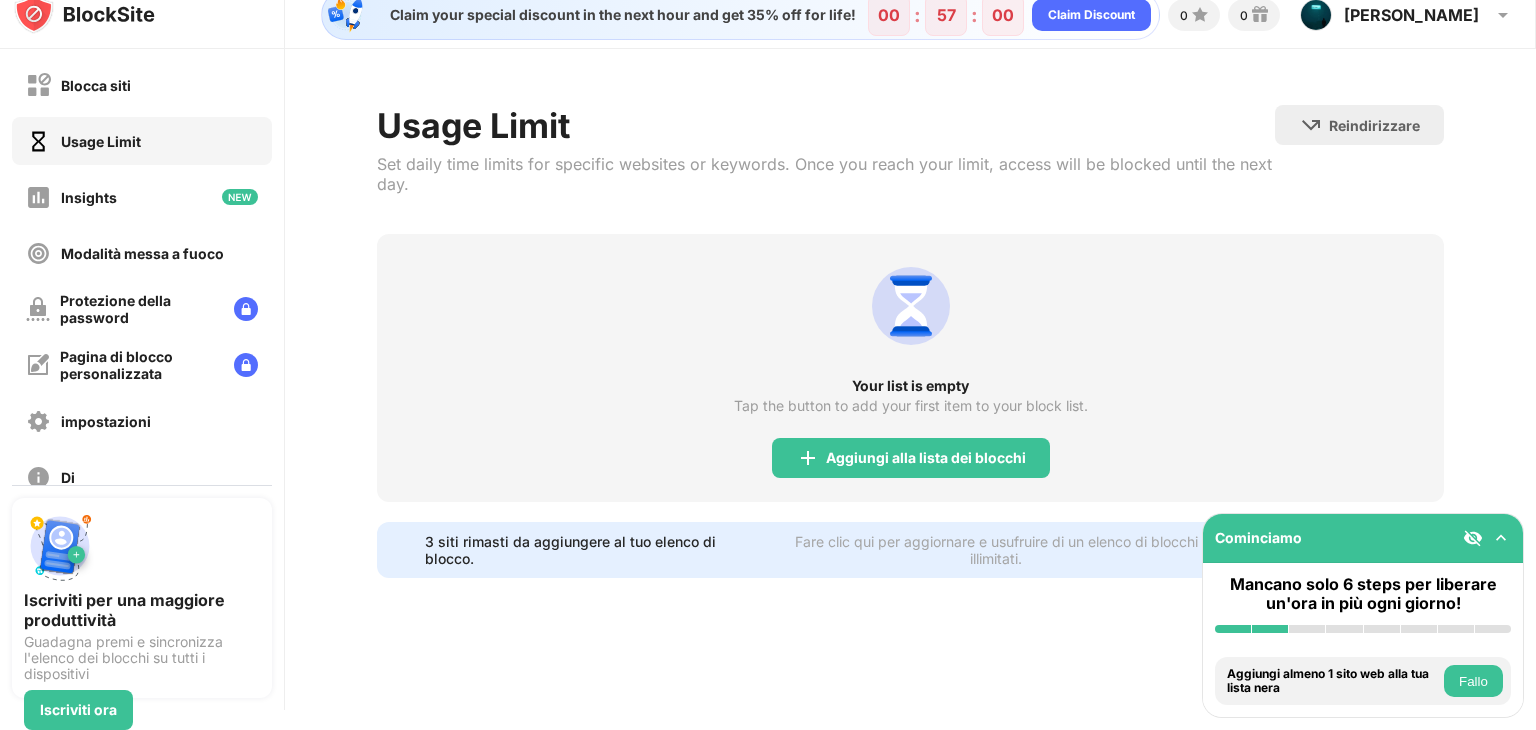 scroll, scrollTop: 0, scrollLeft: 0, axis: both 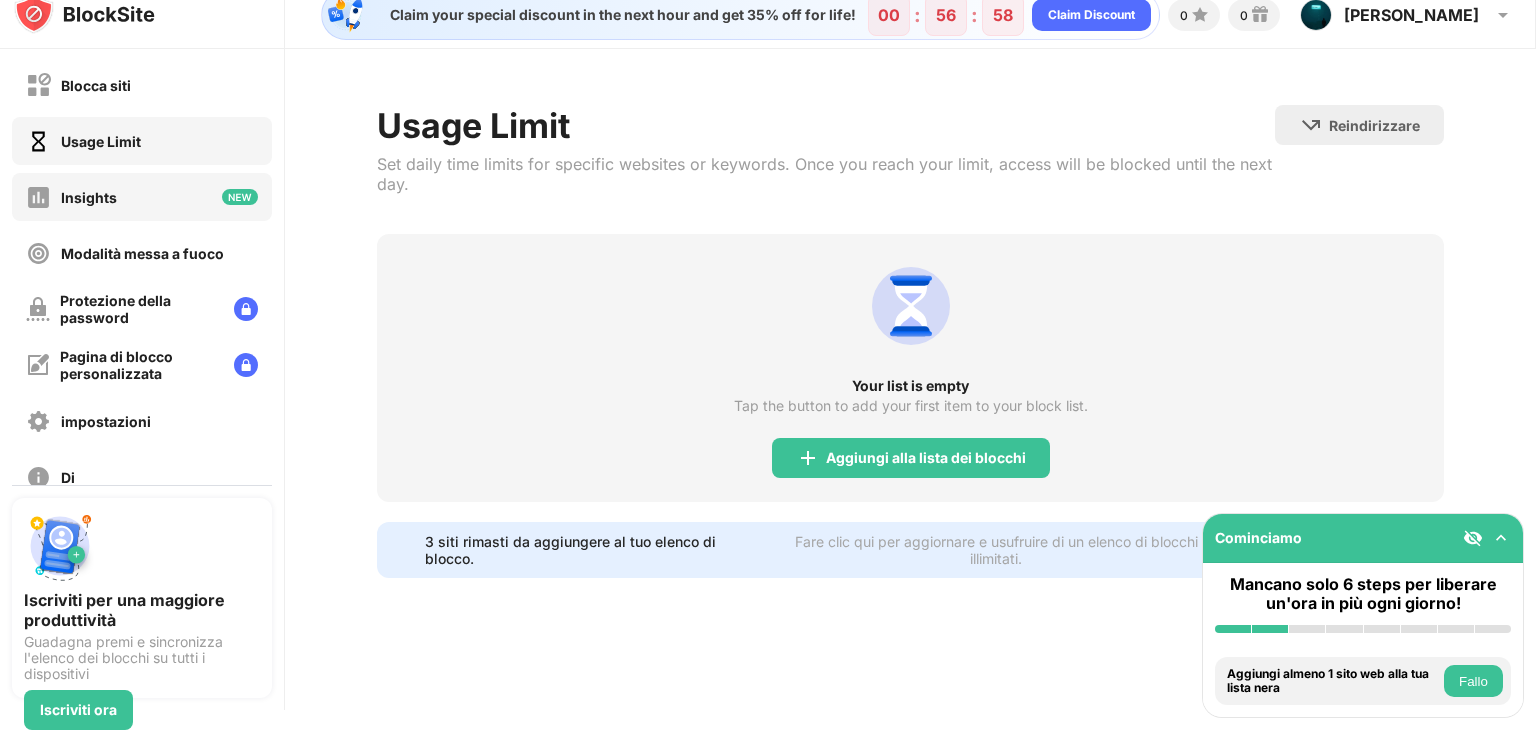click on "Insights" at bounding box center [142, 197] 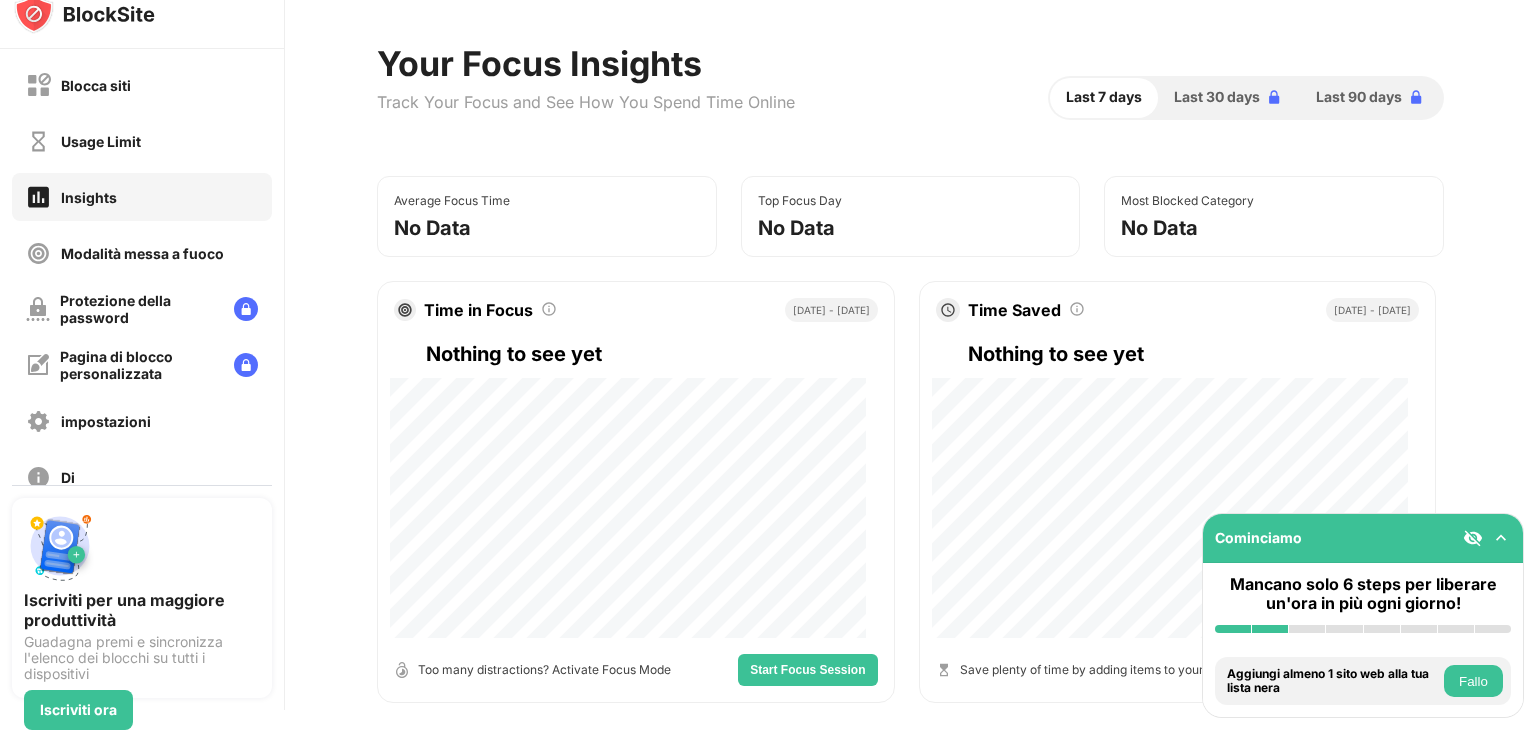 scroll, scrollTop: 59, scrollLeft: 0, axis: vertical 